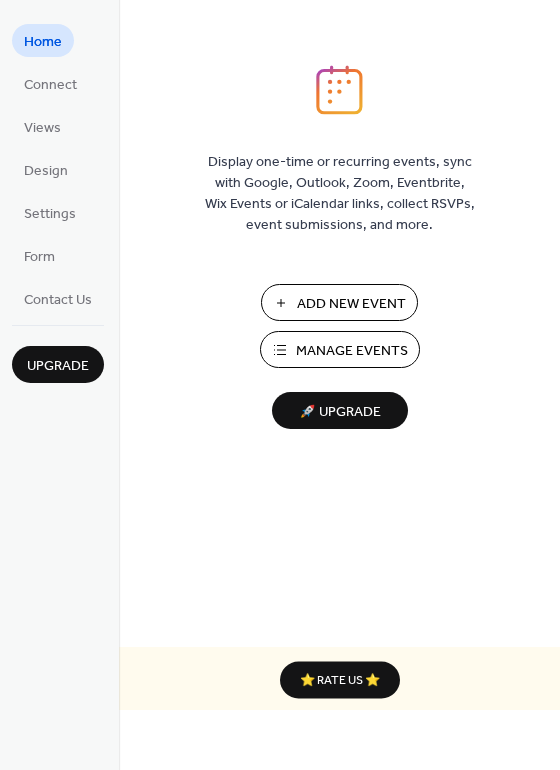 scroll, scrollTop: 0, scrollLeft: 0, axis: both 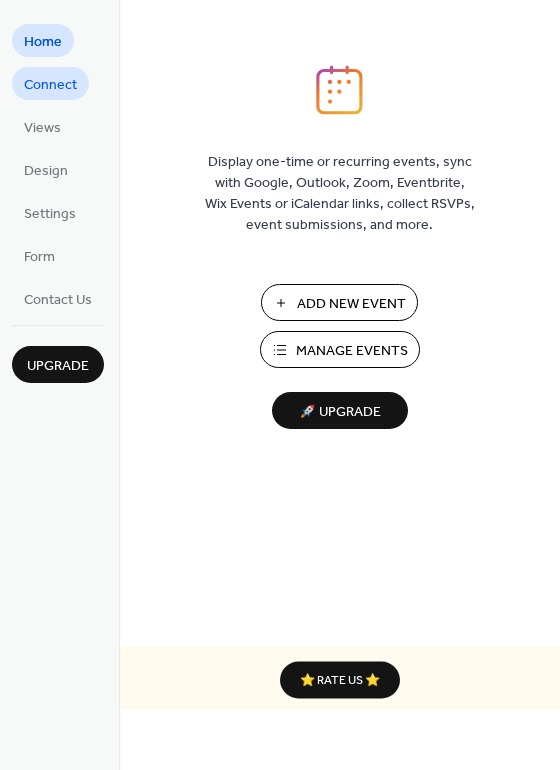 click on "Connect" at bounding box center [50, 85] 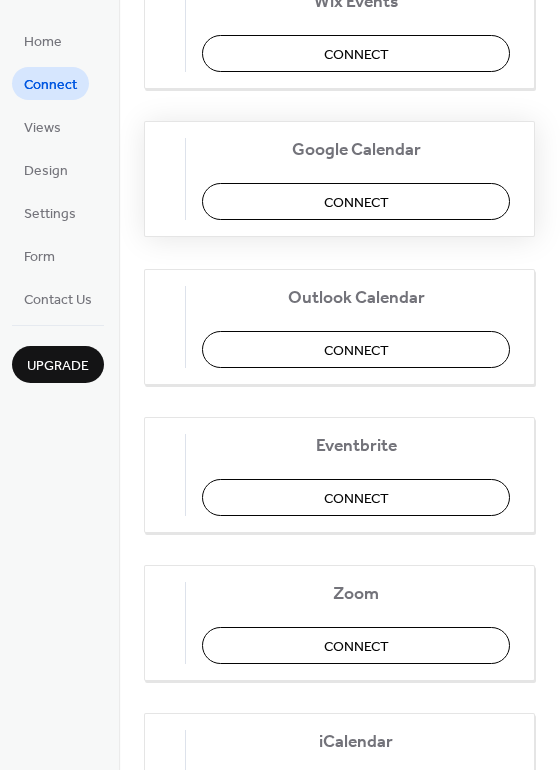 scroll, scrollTop: 415, scrollLeft: 0, axis: vertical 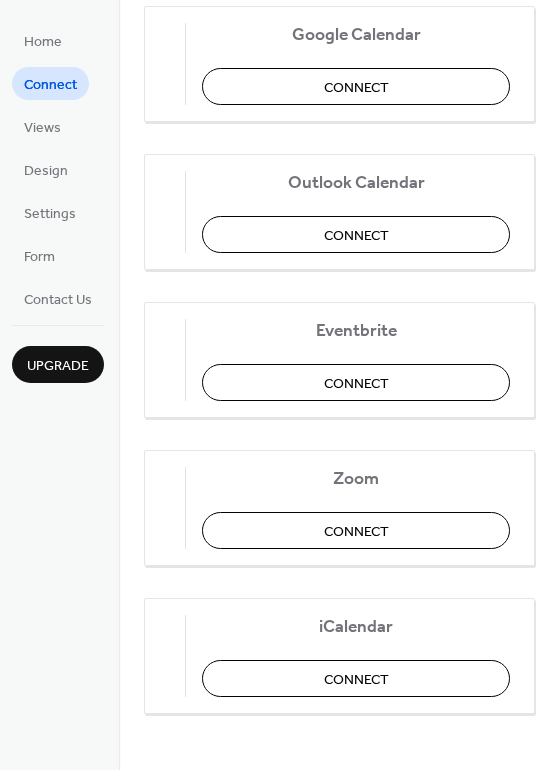click on "Home Connect Views Design Settings Form Contact Us Upgrade" at bounding box center [59, 385] 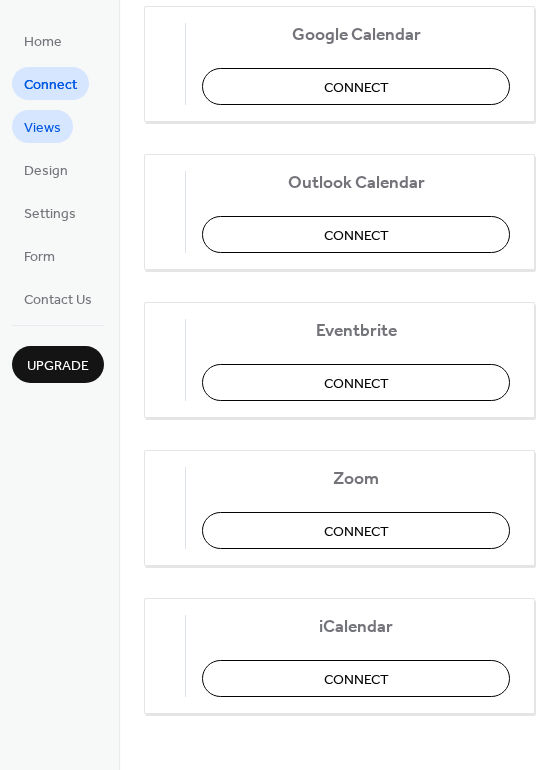 click on "Views" at bounding box center (42, 128) 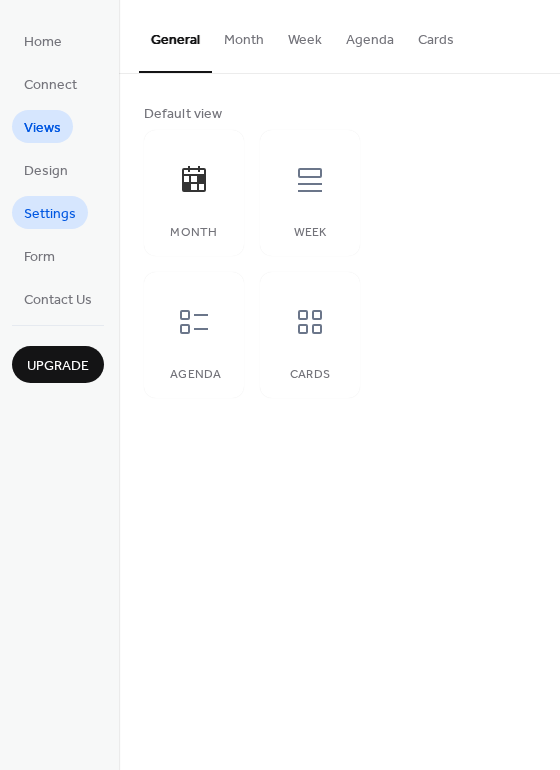 click on "Settings" at bounding box center (50, 214) 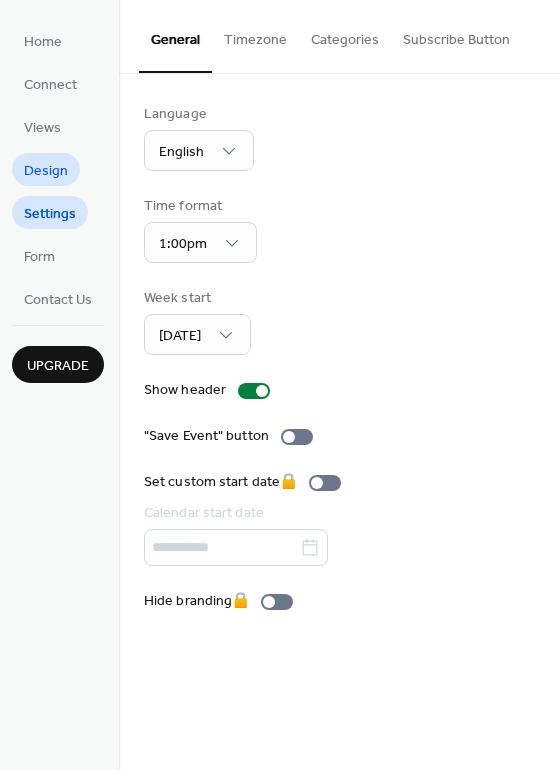 click on "Design" at bounding box center [46, 171] 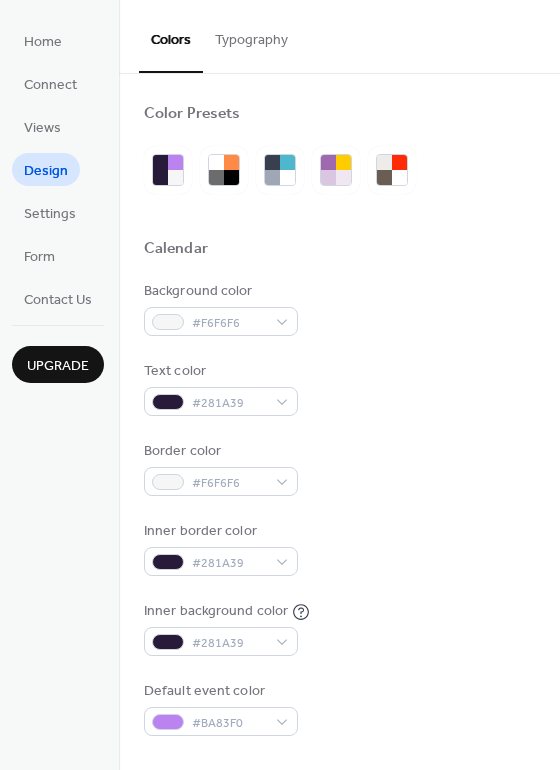 click on "Home Connect Views Design Settings Form Contact Us" at bounding box center (58, 169) 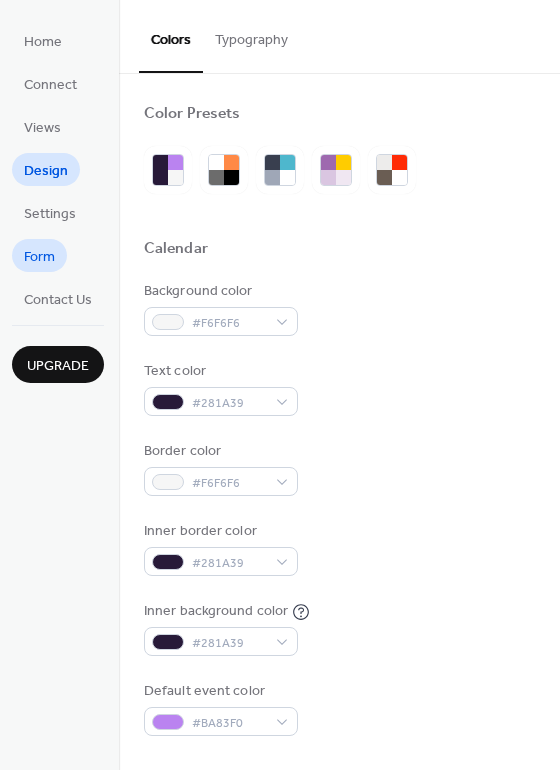click on "Form" at bounding box center (39, 257) 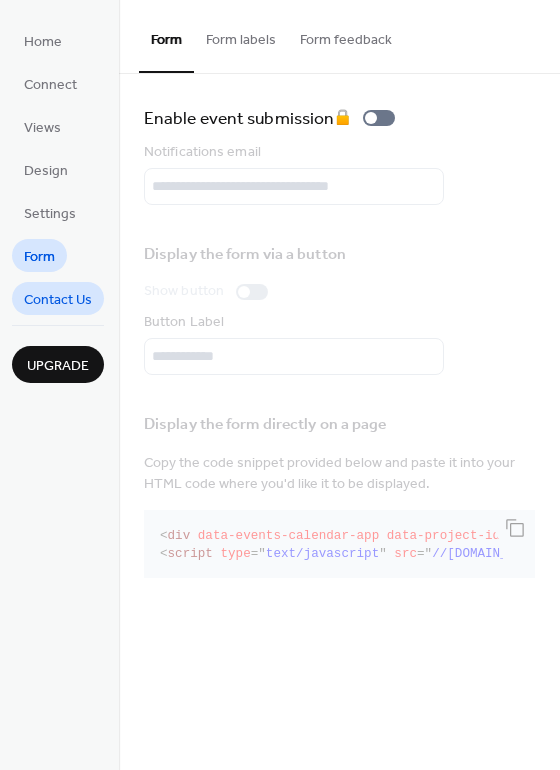 click on "Contact Us" at bounding box center [58, 300] 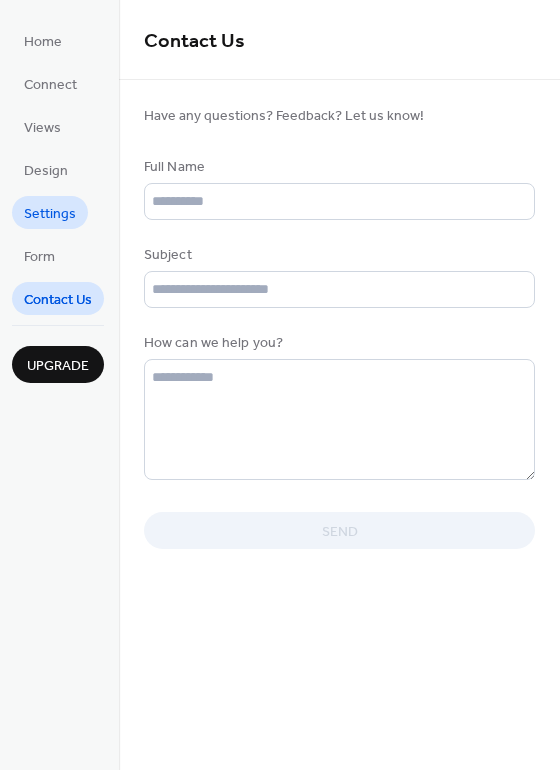 click on "Settings" at bounding box center [50, 214] 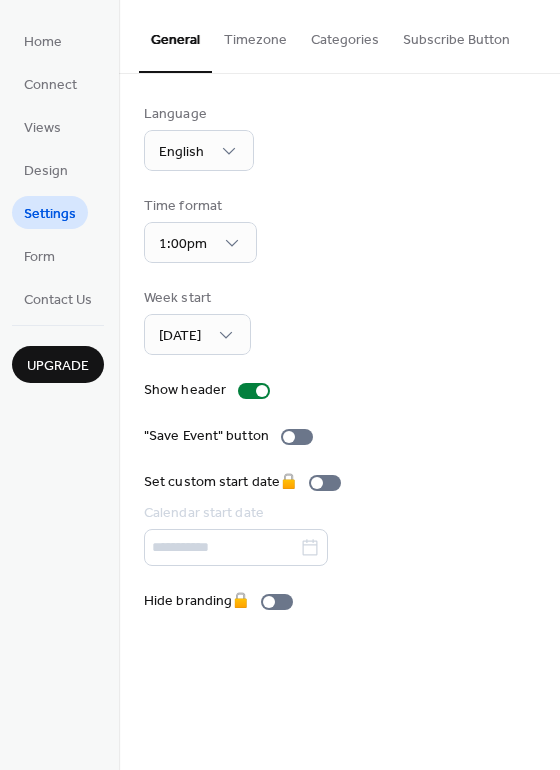 click on "Home Connect Views Design Settings Form Contact Us Upgrade" at bounding box center (59, 385) 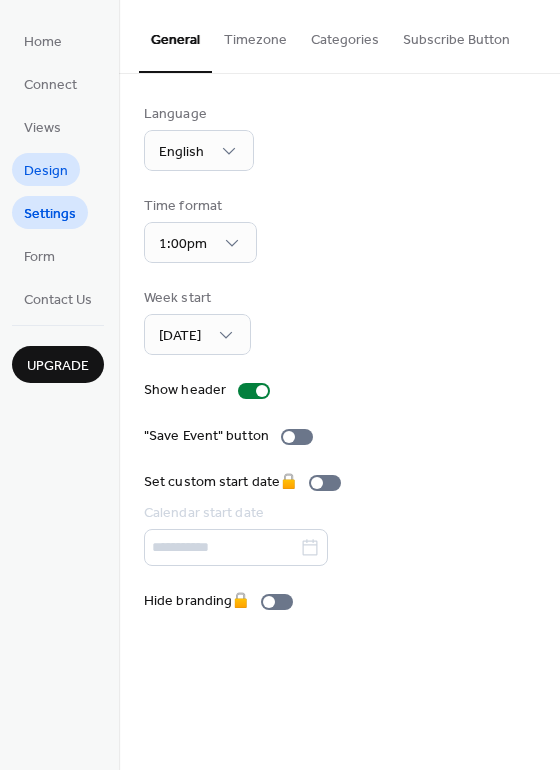 click on "Design" at bounding box center [46, 171] 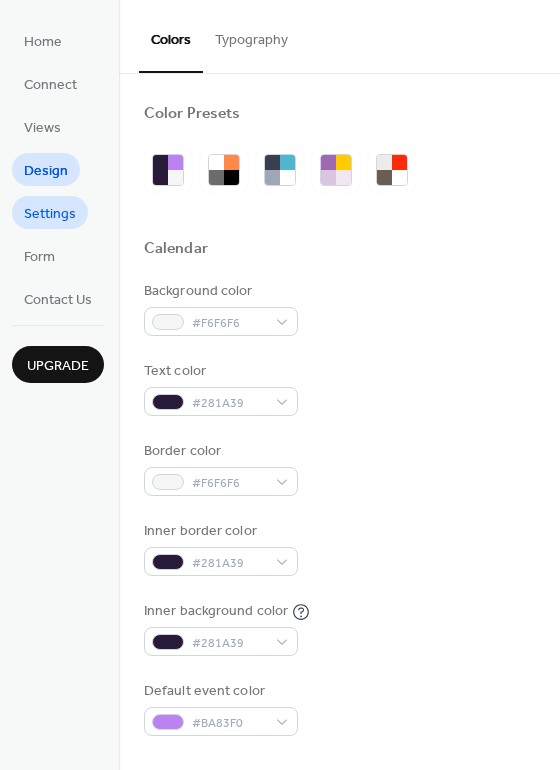 click on "Settings" at bounding box center (50, 214) 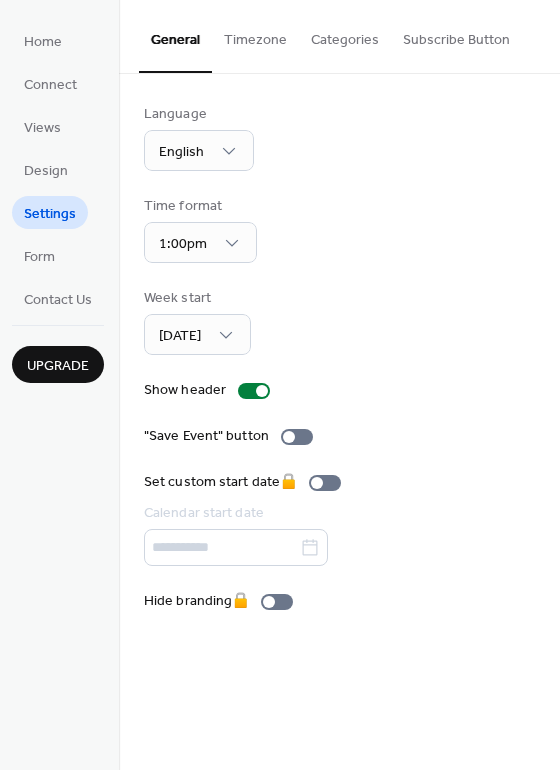 click on "Timezone" at bounding box center (255, 35) 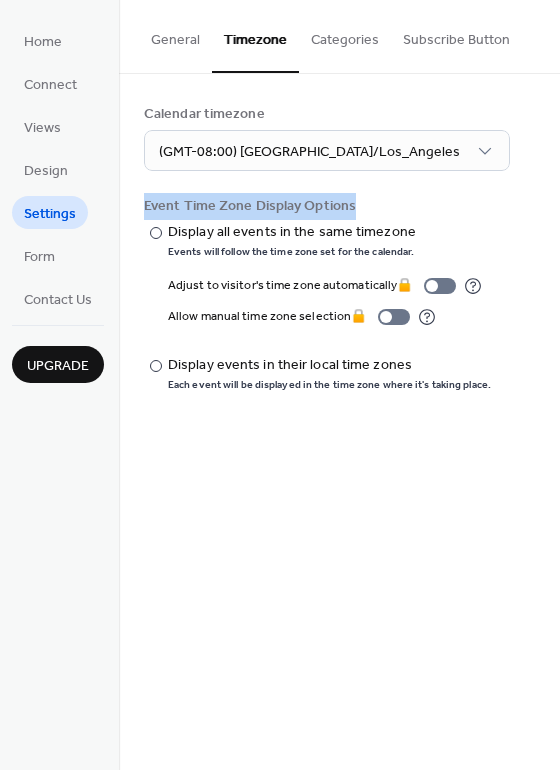 drag, startPoint x: 554, startPoint y: 87, endPoint x: 555, endPoint y: 238, distance: 151.00331 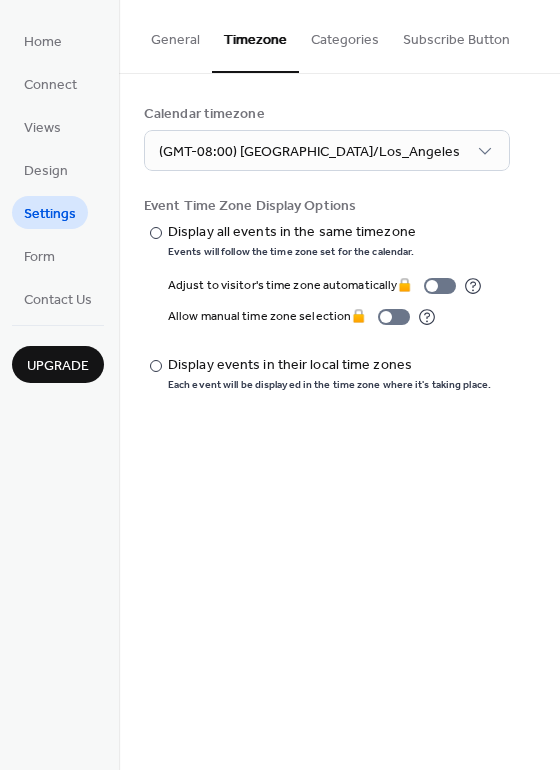 click on "Calendar timezone (GMT-08:00) America/Los_Angeles Event Time Zone Display Options ​ Display all events in the same timezone Events will follow the time zone set for the calendar. Adjust to visitor's time zone automatically  🔒 Allow manual time zone selection  🔒 ​ Display events in their local time zones Each event will be displayed in the time zone where it's taking place." at bounding box center [339, 248] 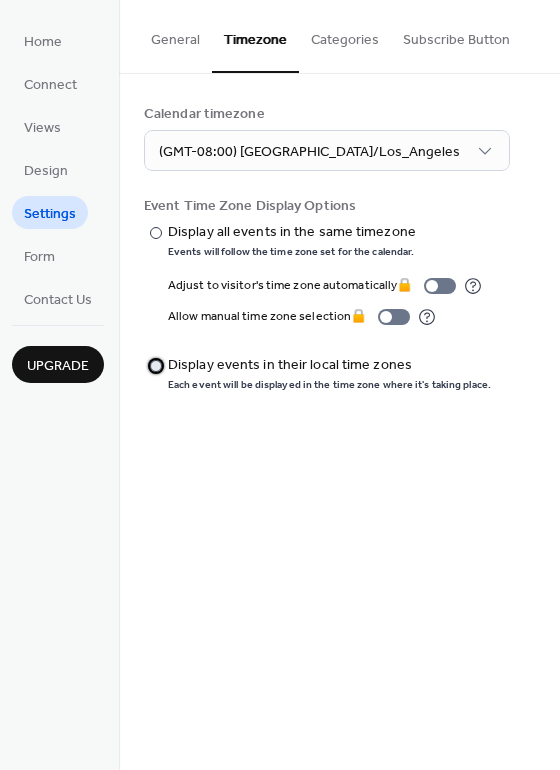 click on "​" at bounding box center [154, 365] 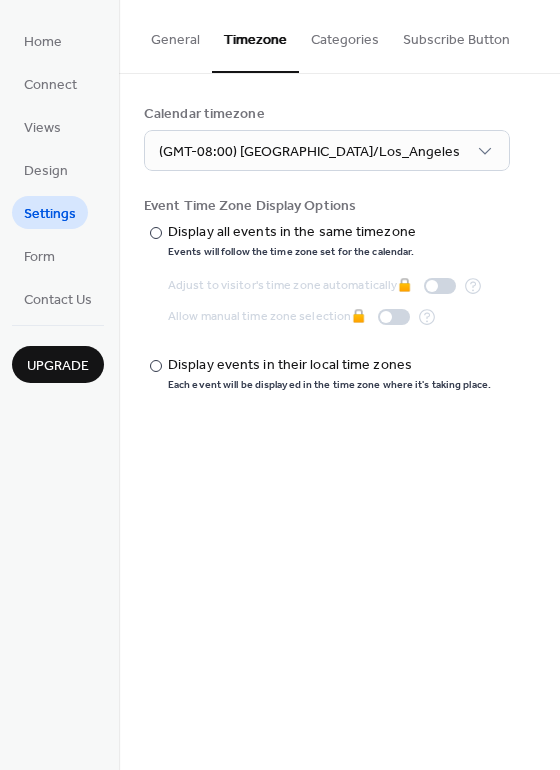 click on "Categories" at bounding box center [345, 35] 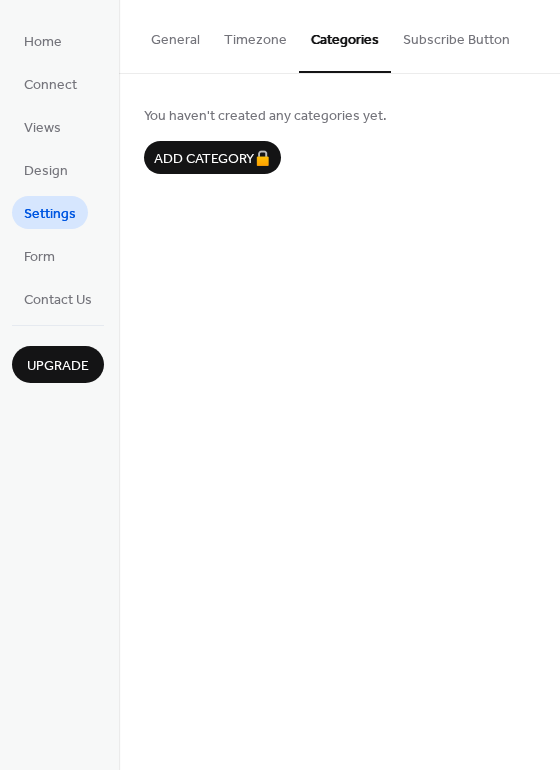 click on "Subscribe Button" at bounding box center [456, 35] 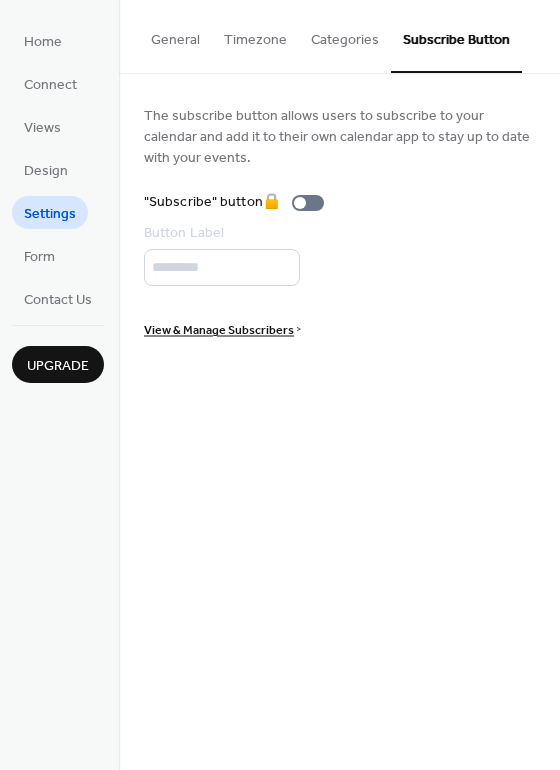 click on "General" at bounding box center [175, 35] 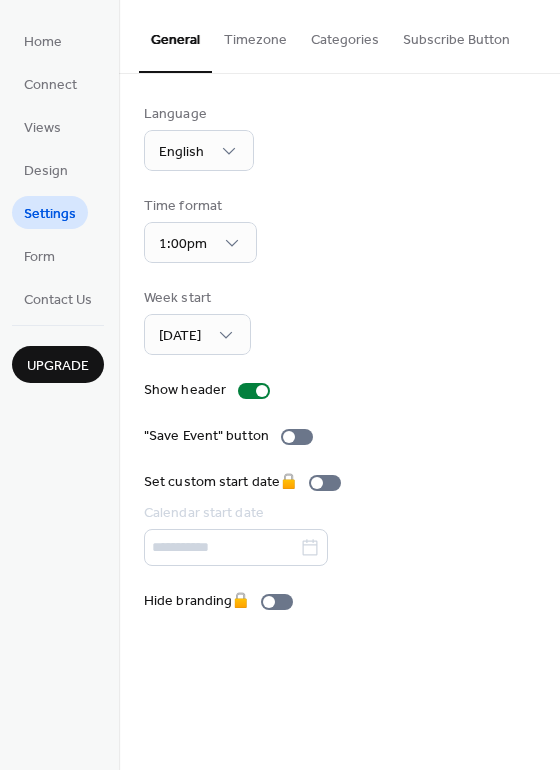 click on "Home Connect Views Design Settings Form Contact Us" at bounding box center [58, 169] 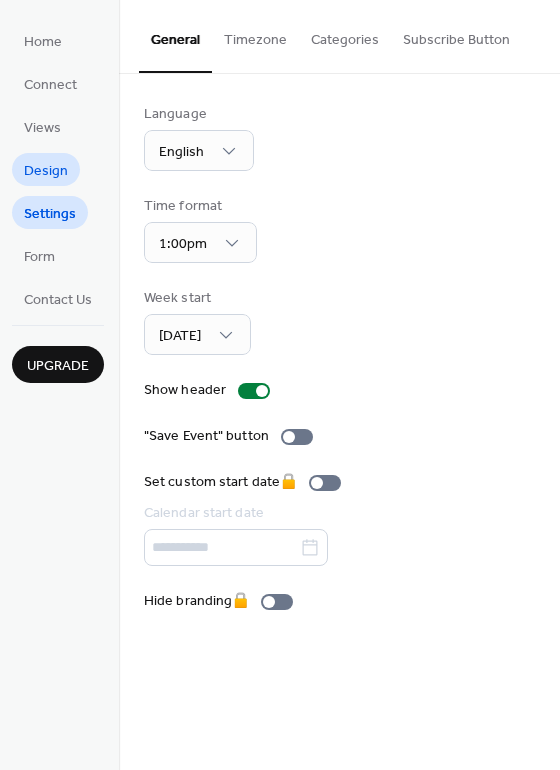 click on "Design" at bounding box center [46, 169] 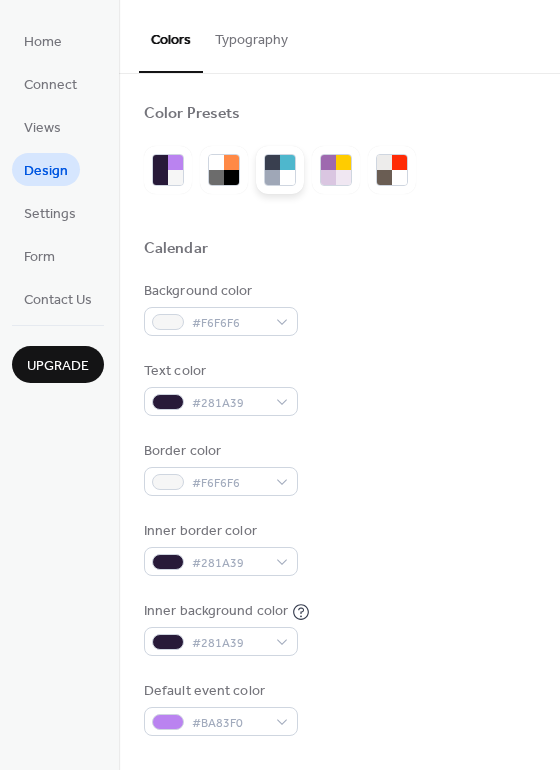 click at bounding box center (287, 162) 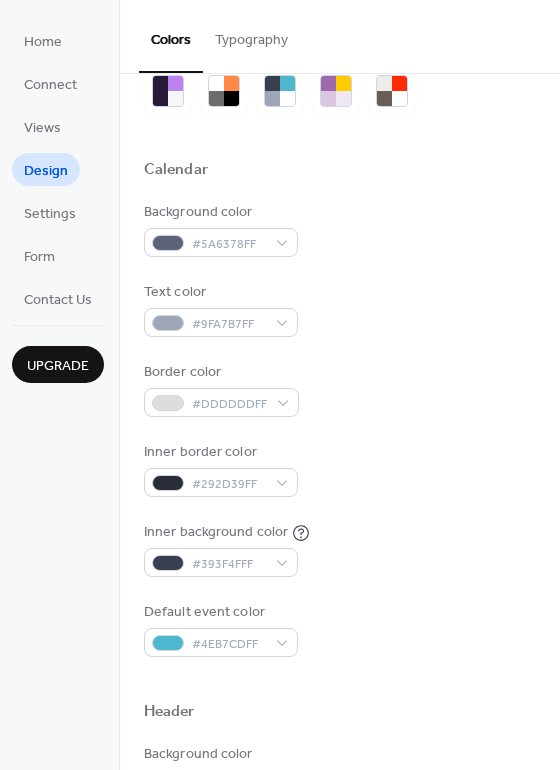scroll, scrollTop: 120, scrollLeft: 0, axis: vertical 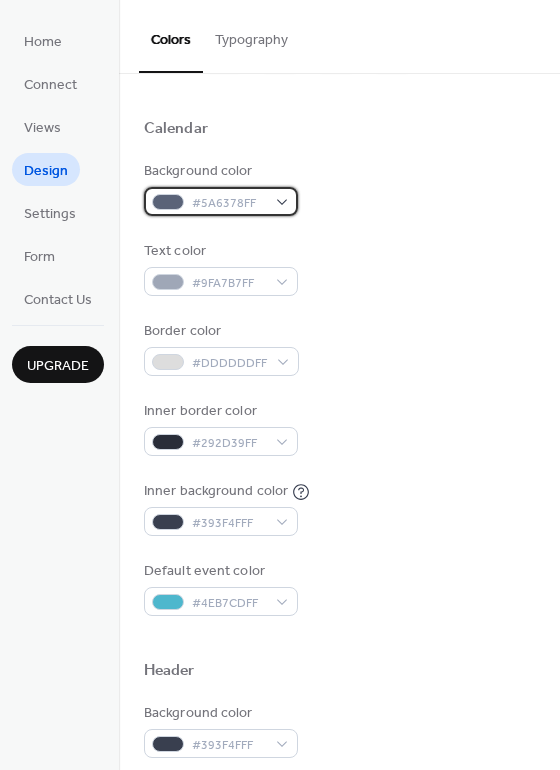 click on "#5A6378FF" at bounding box center [221, 201] 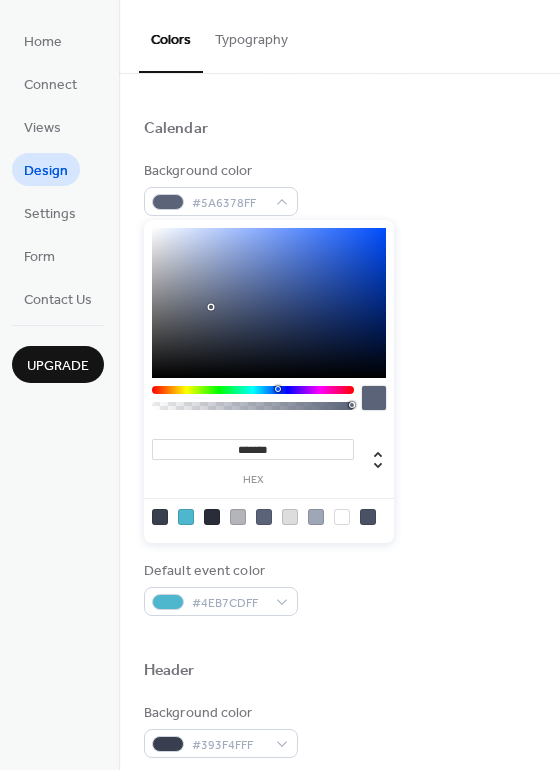 click at bounding box center [339, 153] 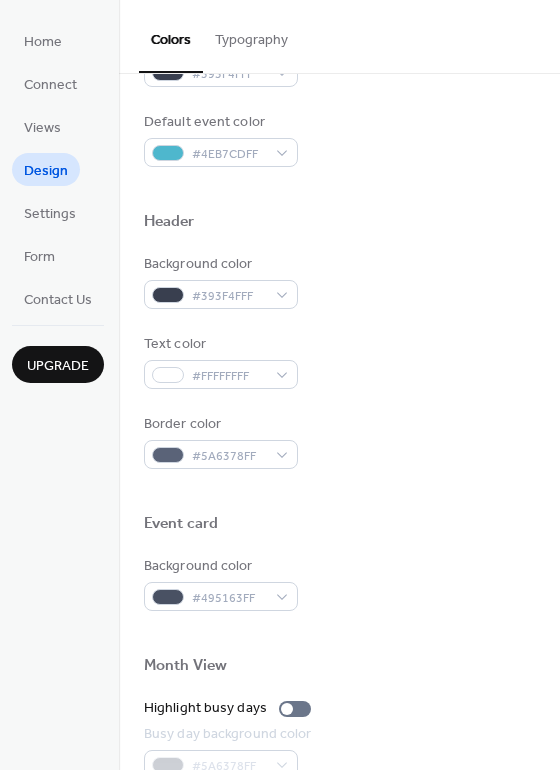 scroll, scrollTop: 540, scrollLeft: 0, axis: vertical 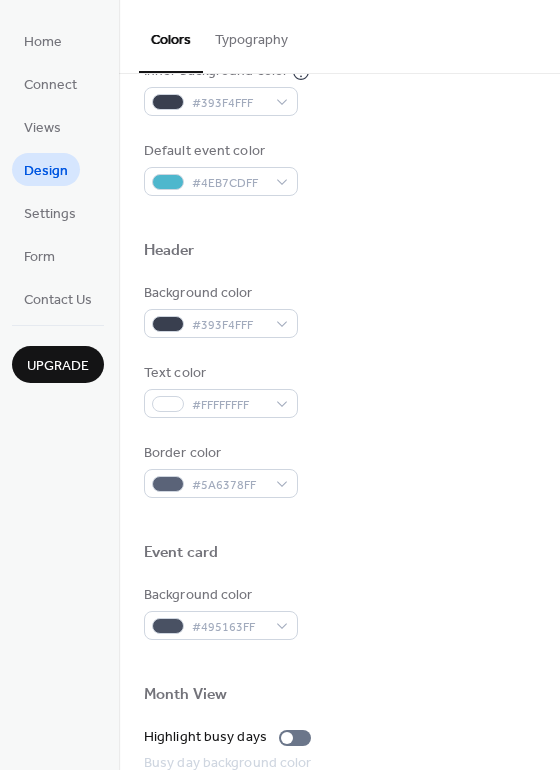 click on "Typography" at bounding box center (251, 35) 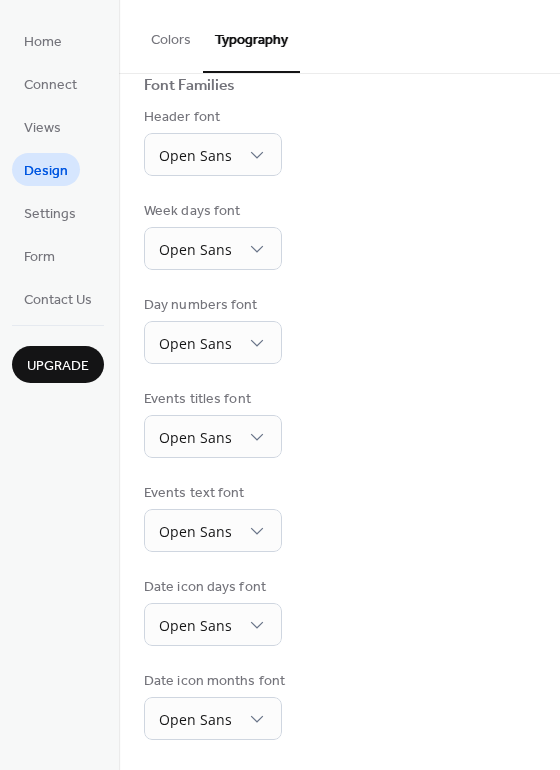 scroll, scrollTop: 147, scrollLeft: 0, axis: vertical 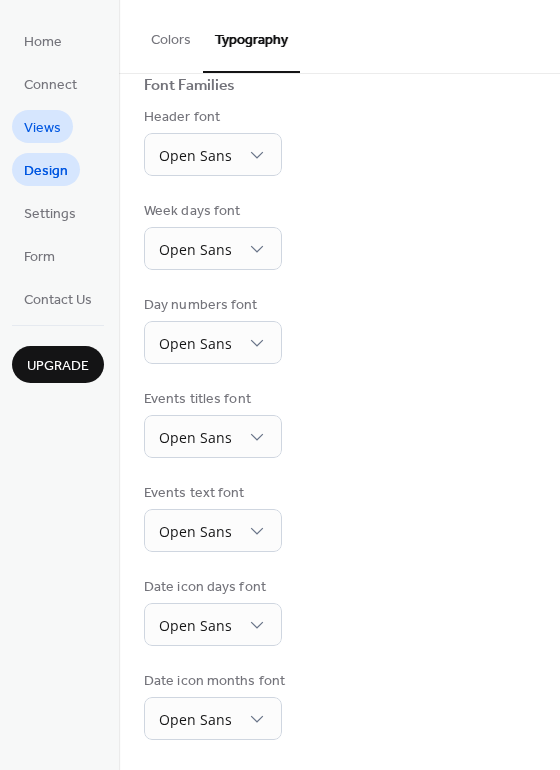 click on "Views" at bounding box center [42, 126] 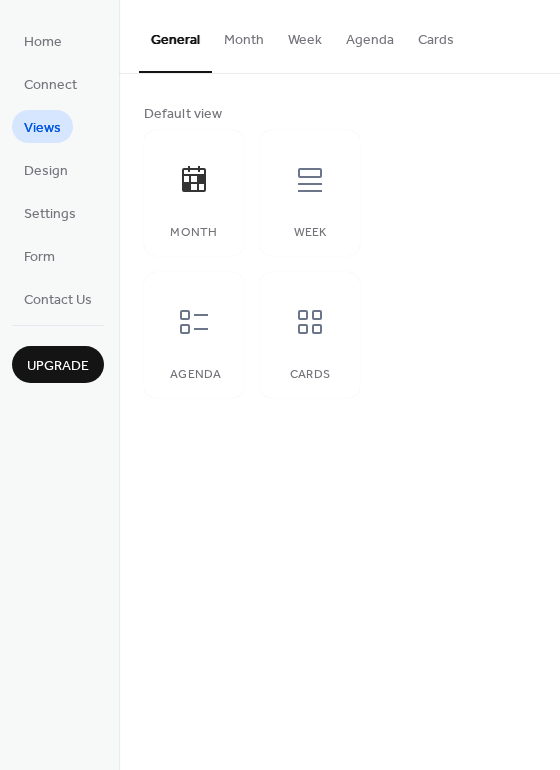 click on "Home Connect Views Design Settings Form Contact Us" at bounding box center [58, 169] 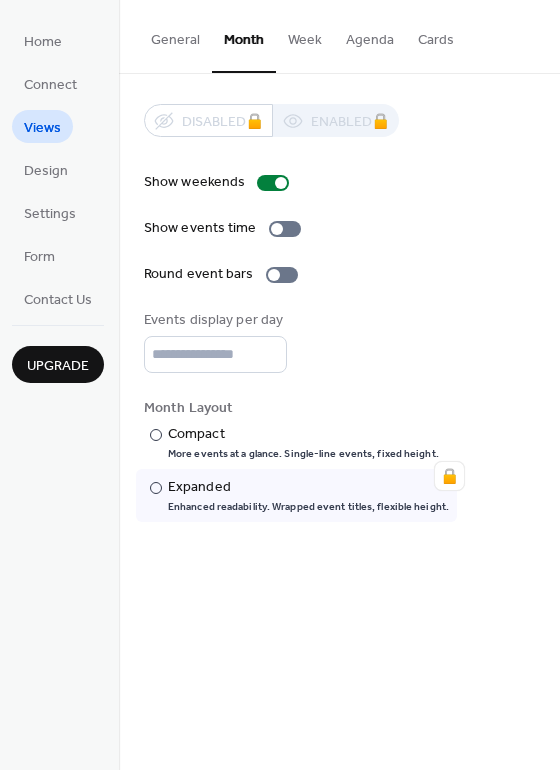click on "General Month Week Agenda Cards Default view Month Week Agenda Cards Disabled  🔒 Enabled  🔒 Show weekends Show events time Round event bars Events display per day * Month Layout ​ Compact More events at a glance. Single-line events, fixed height. 🔒 ​ Expanded Enhanced readability. Wrapped event titles, flexible height. Disabled  🔒 Enabled  🔒 Use fixed height Show weekends Disabled  🔒 Enabled  🔒 Use fixed height Image aspect ratio Original Title Max number of events to display ** Show date icon on mobile Minimize event description Disabled  🔒 Enabled  🔒 Use fixed height Title Max number of events to display ** Card size Small Default Image ;" at bounding box center [339, 385] 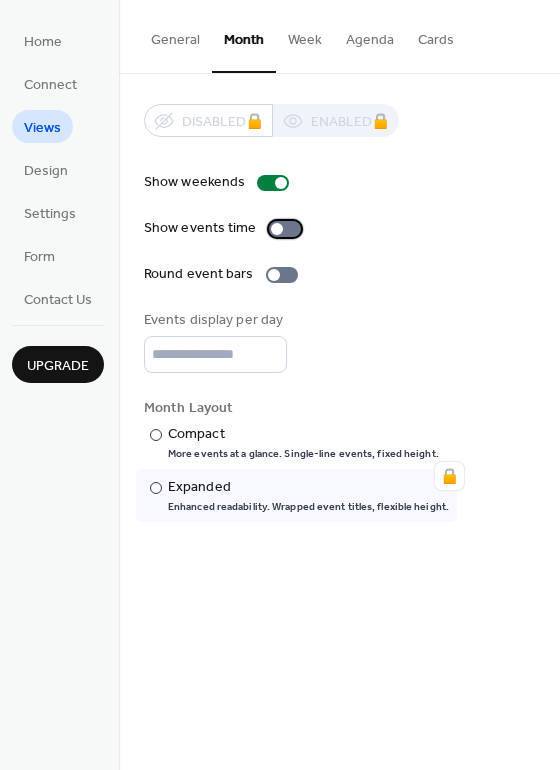 click at bounding box center (285, 229) 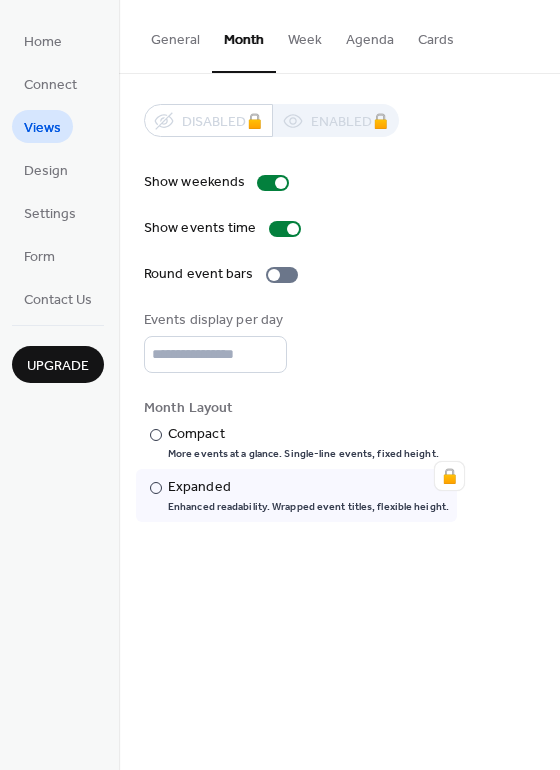 click on "Week" at bounding box center [305, 35] 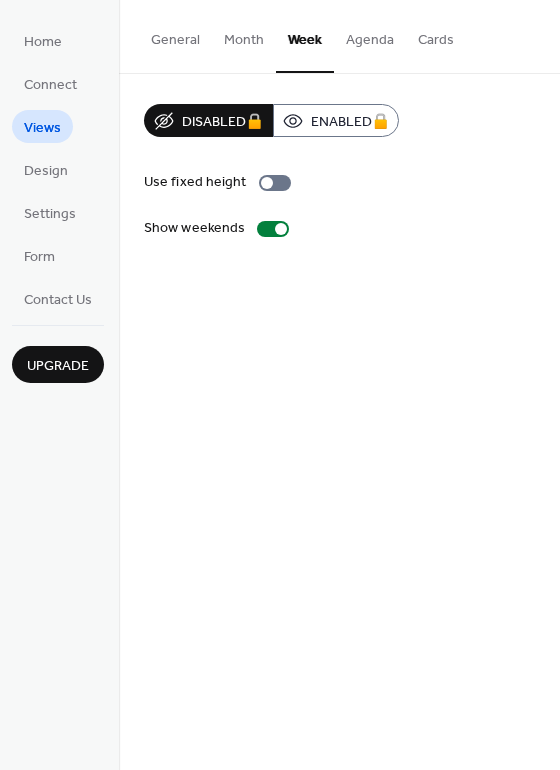 click on "Agenda" at bounding box center [370, 35] 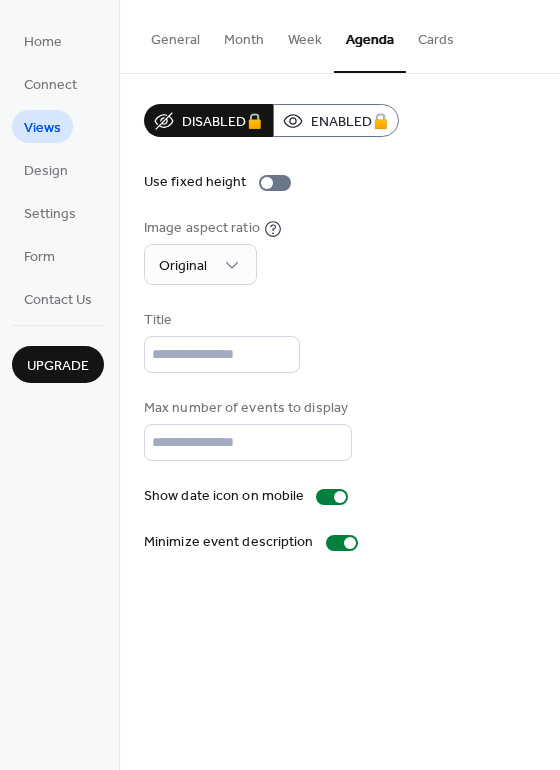 click on "Cards" at bounding box center (436, 35) 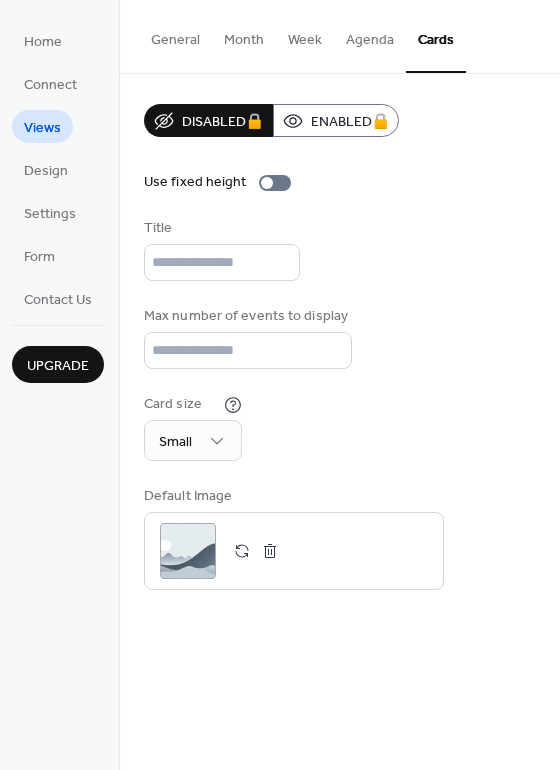 click on "General" at bounding box center (175, 35) 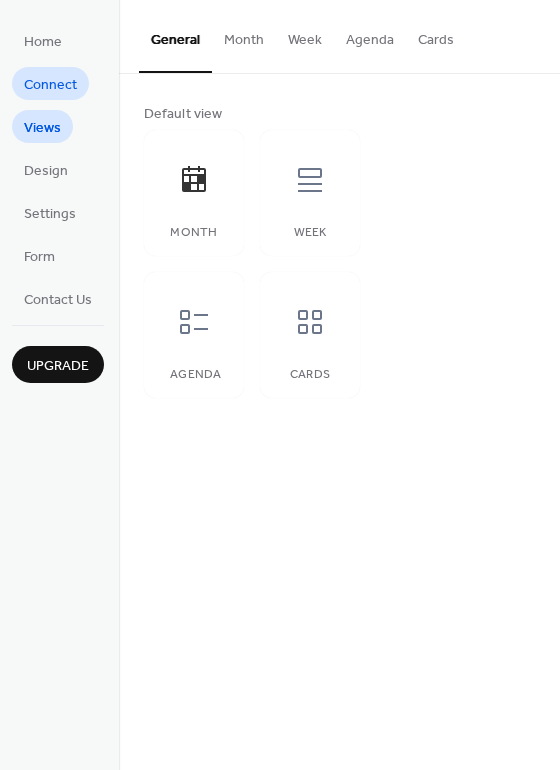click on "Connect" at bounding box center [50, 83] 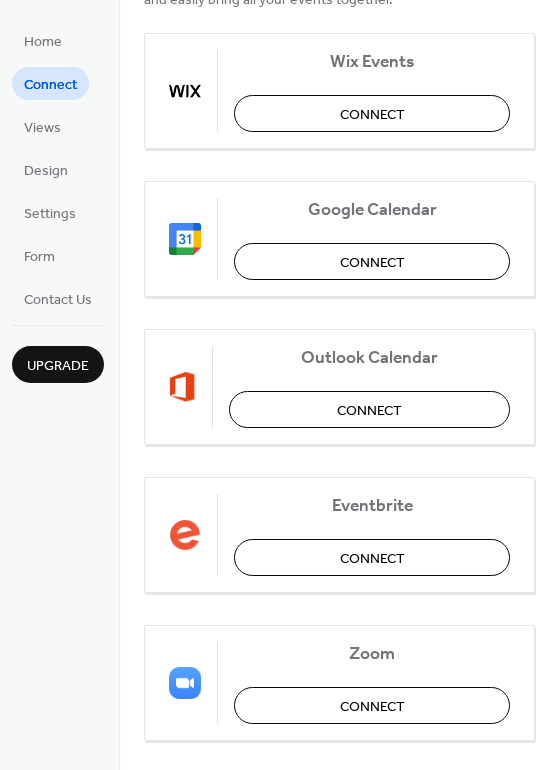 scroll, scrollTop: 120, scrollLeft: 0, axis: vertical 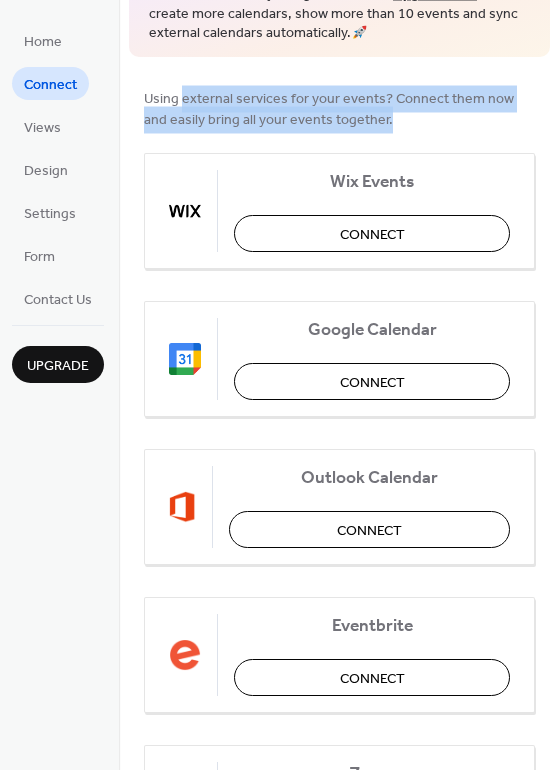 drag, startPoint x: 183, startPoint y: 97, endPoint x: 380, endPoint y: 137, distance: 201.0199 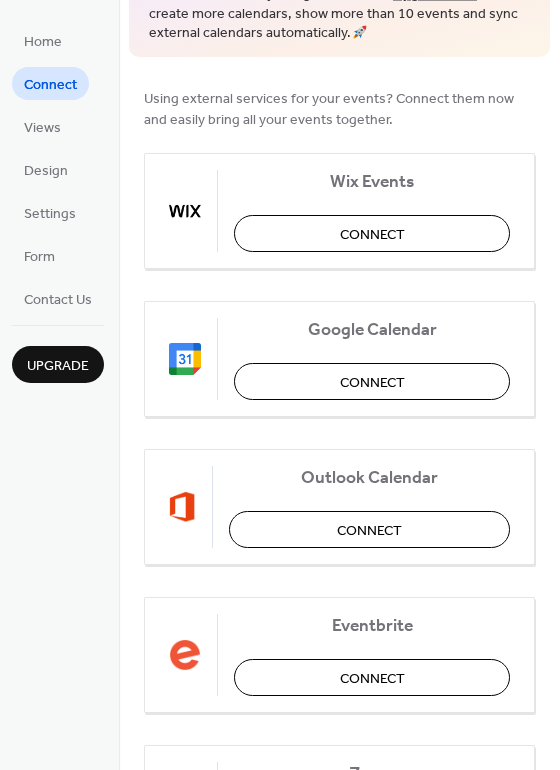 click at bounding box center [339, 141] 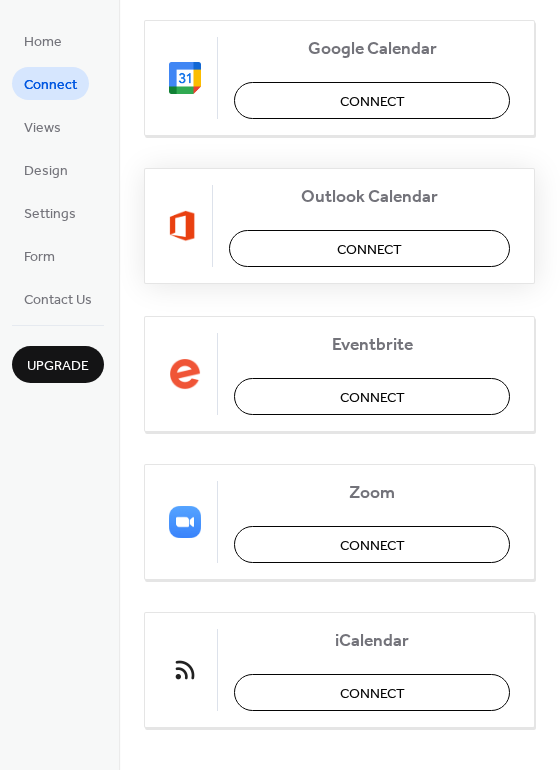 scroll, scrollTop: 415, scrollLeft: 0, axis: vertical 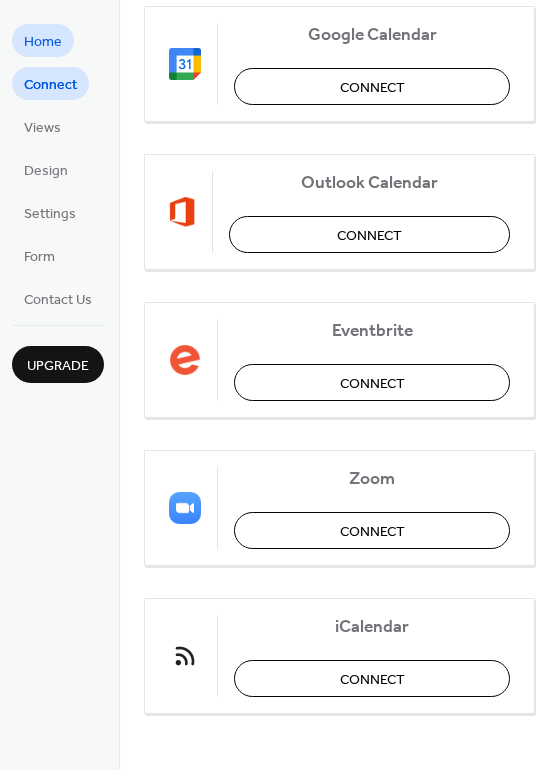 click on "Home" at bounding box center [43, 40] 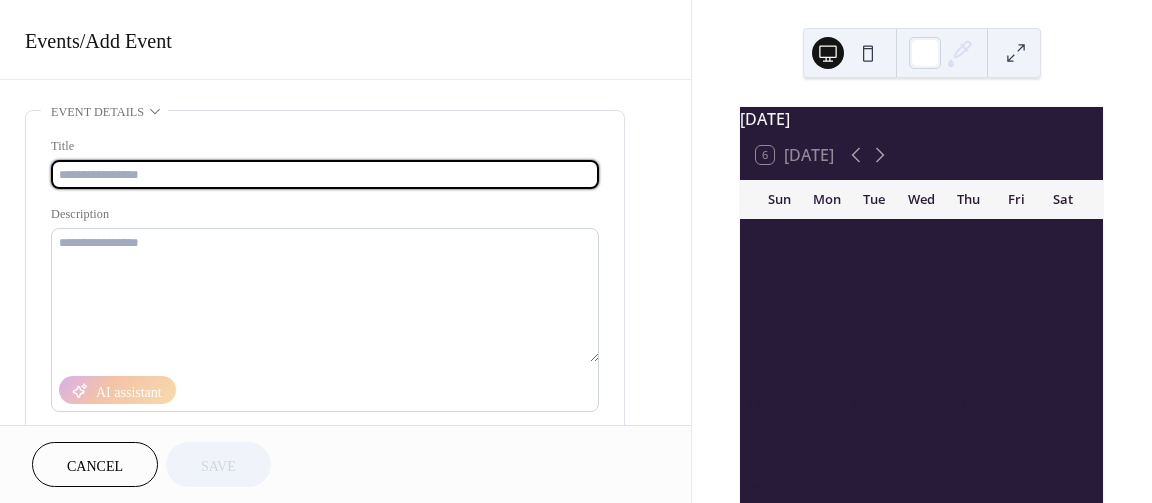 scroll, scrollTop: 0, scrollLeft: 0, axis: both 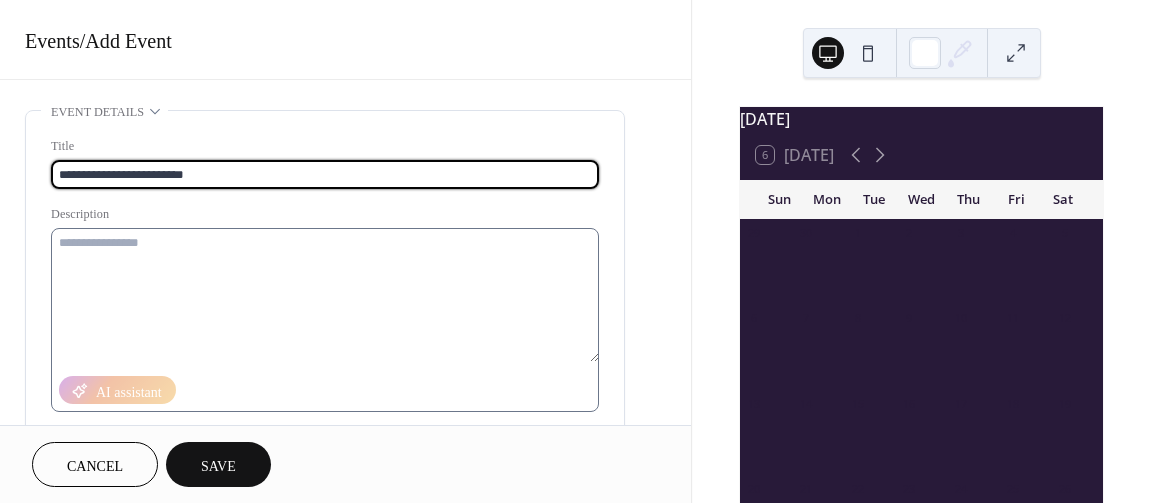 type on "**********" 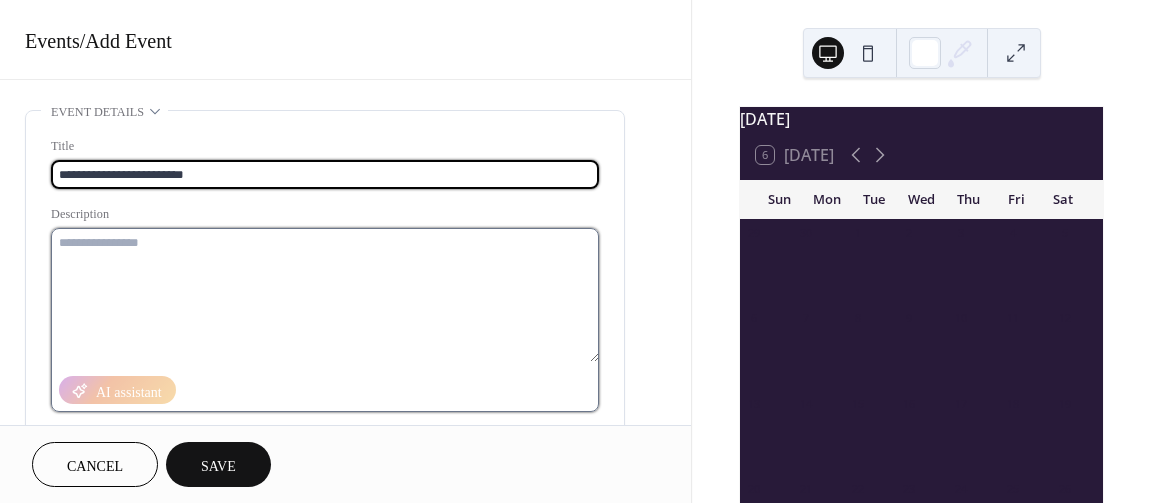 click at bounding box center (325, 295) 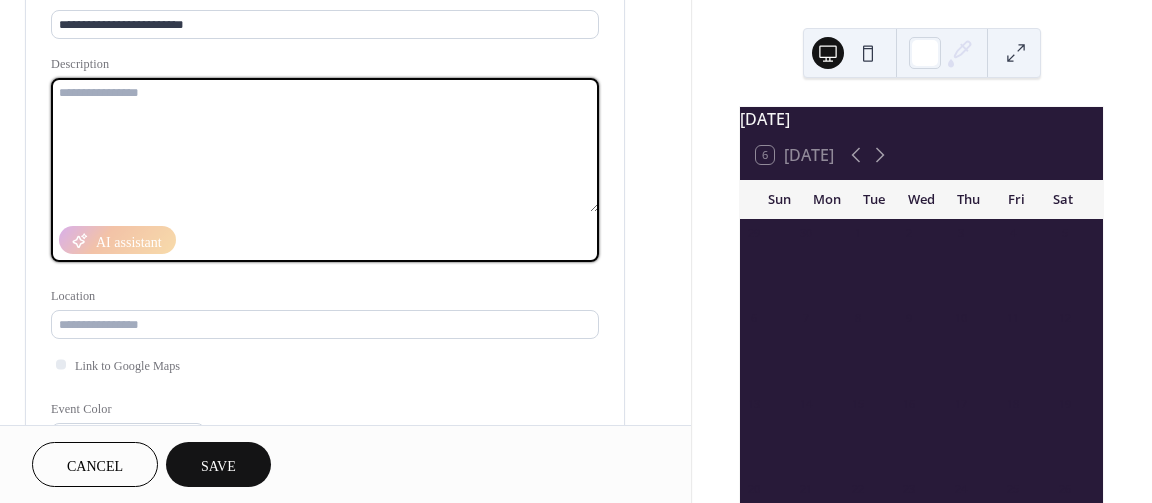 scroll, scrollTop: 180, scrollLeft: 0, axis: vertical 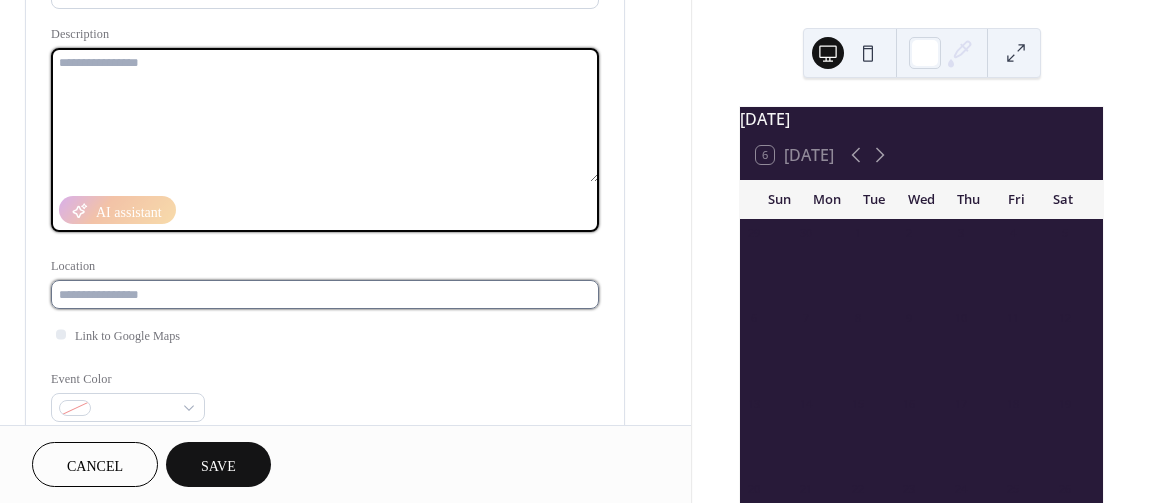 click at bounding box center [325, 294] 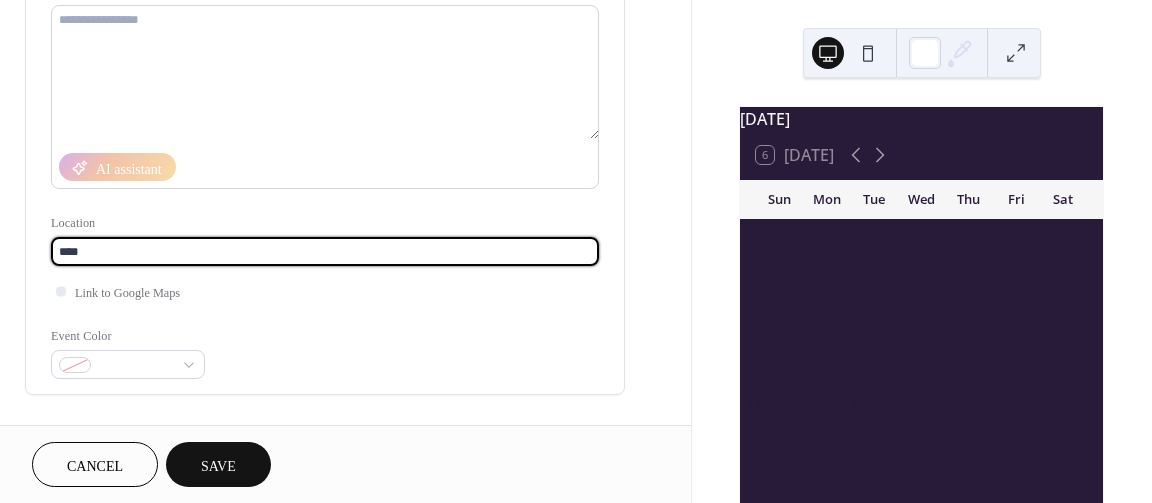 scroll, scrollTop: 240, scrollLeft: 0, axis: vertical 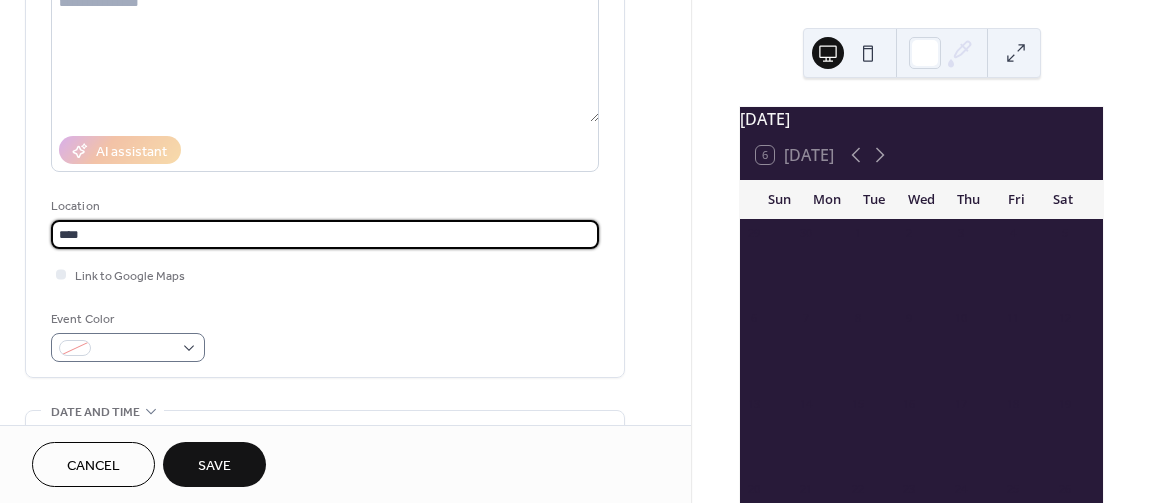 type on "****" 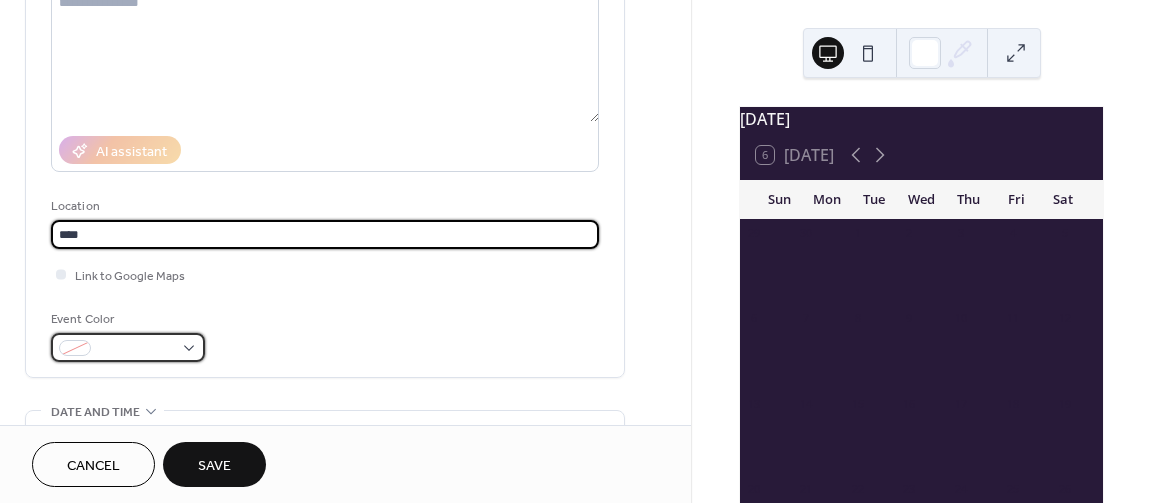 click at bounding box center (128, 347) 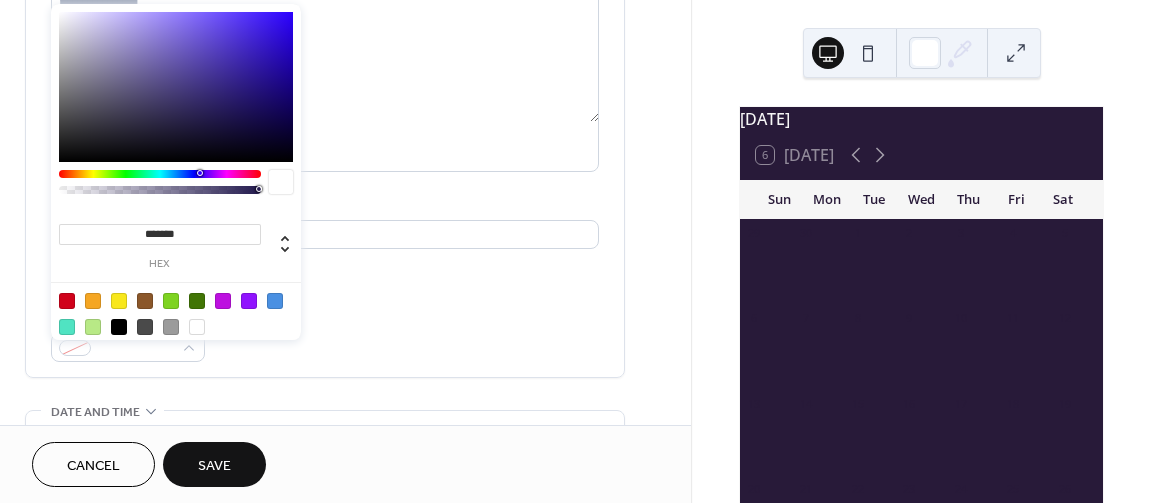 click at bounding box center [93, 327] 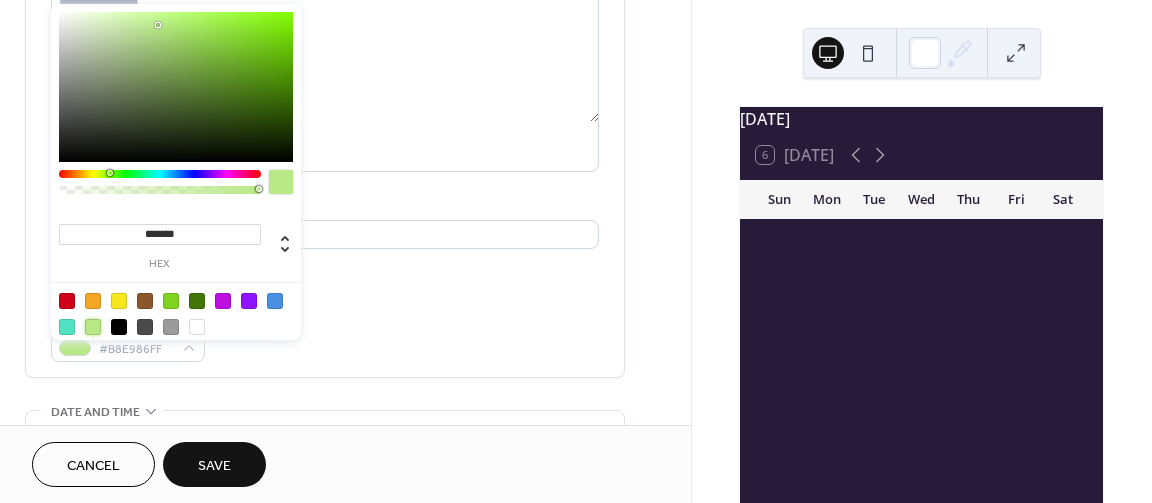 click at bounding box center (275, 301) 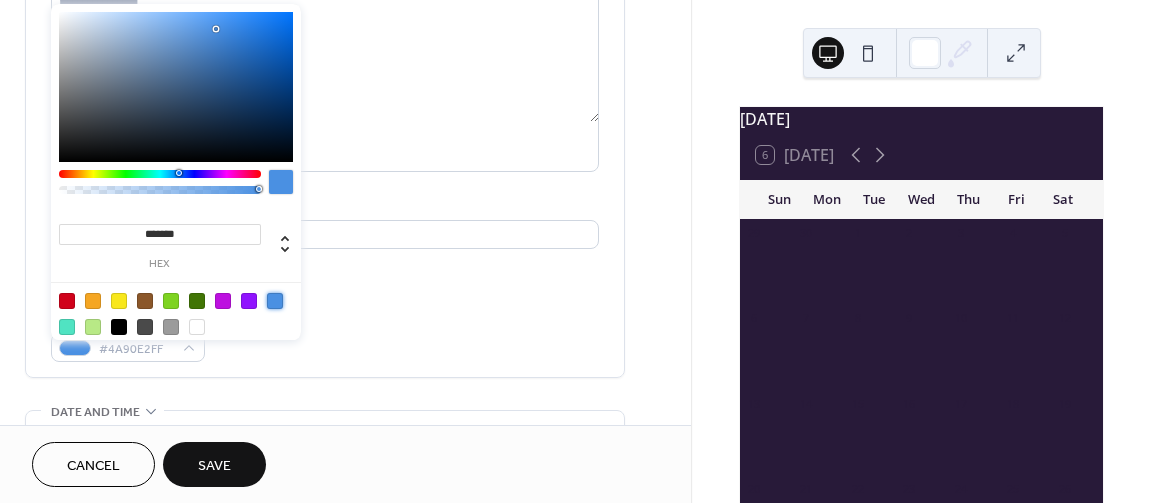 click at bounding box center [176, 313] 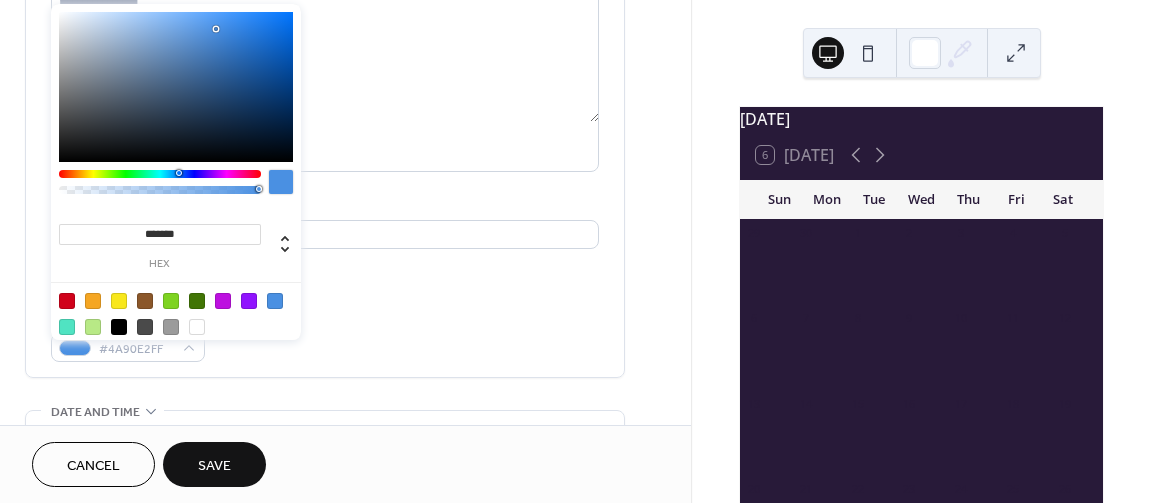 click at bounding box center (176, 313) 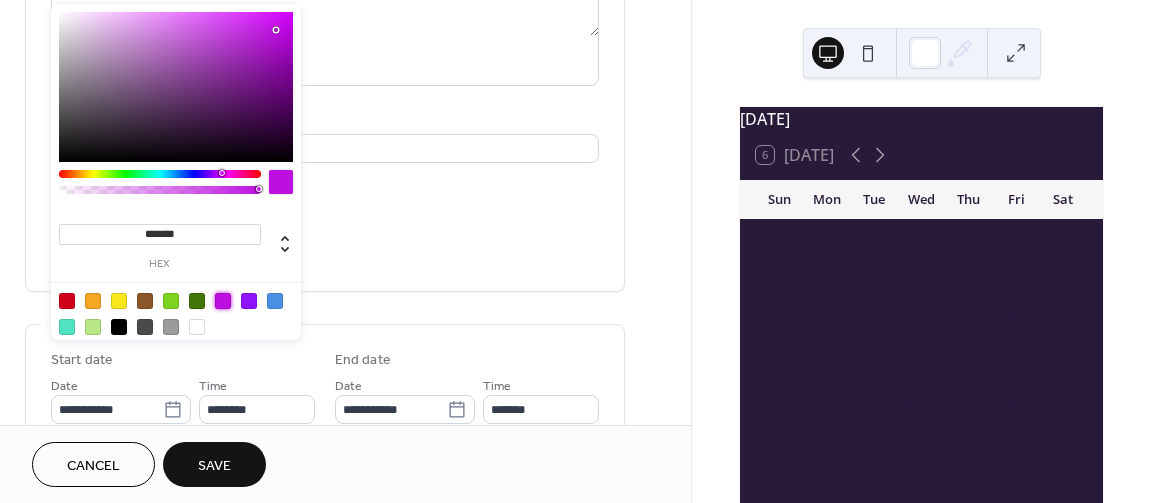 scroll, scrollTop: 360, scrollLeft: 0, axis: vertical 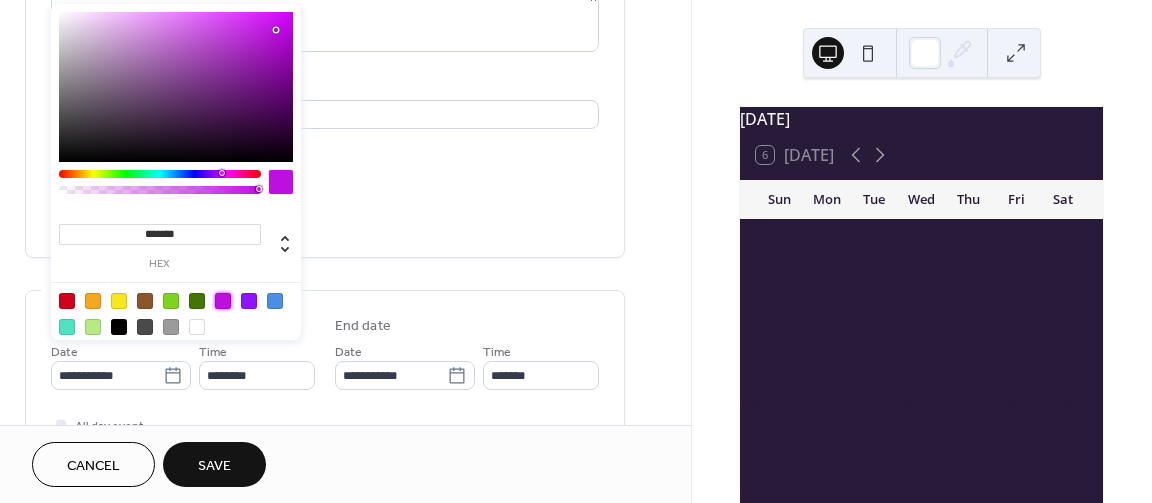 click on "**********" at bounding box center (325, 349) 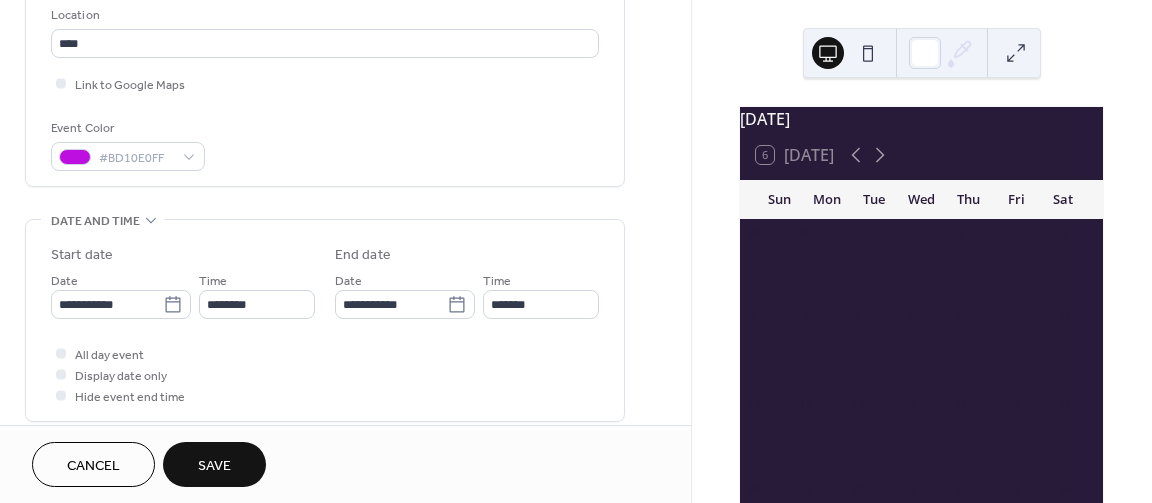 scroll, scrollTop: 480, scrollLeft: 0, axis: vertical 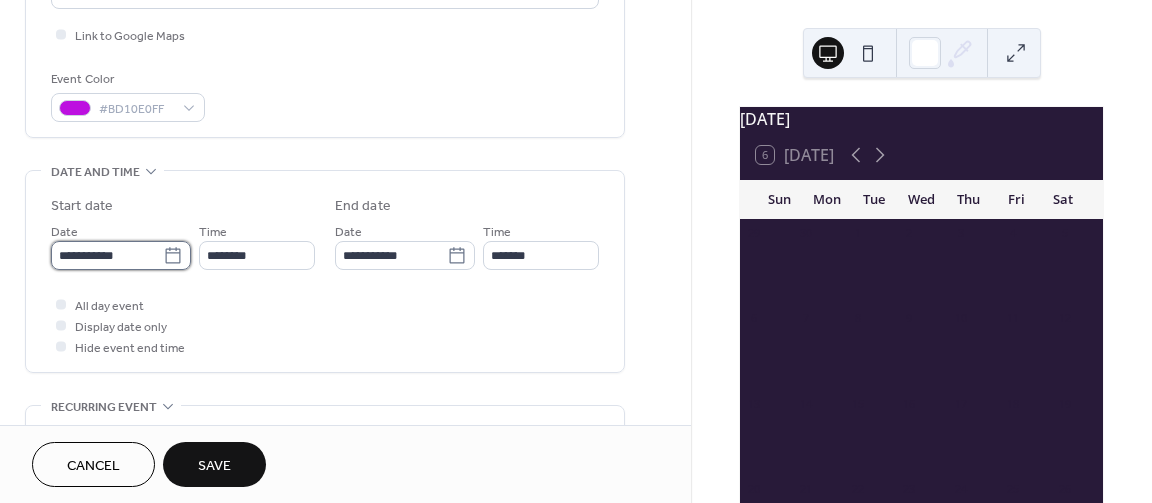 click on "**********" at bounding box center (107, 255) 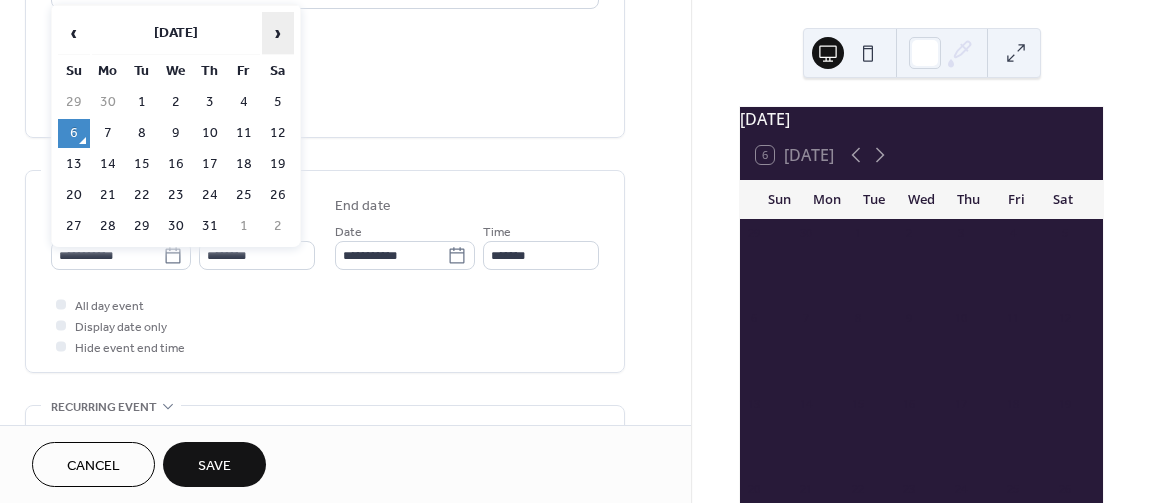 click on "›" at bounding box center [278, 33] 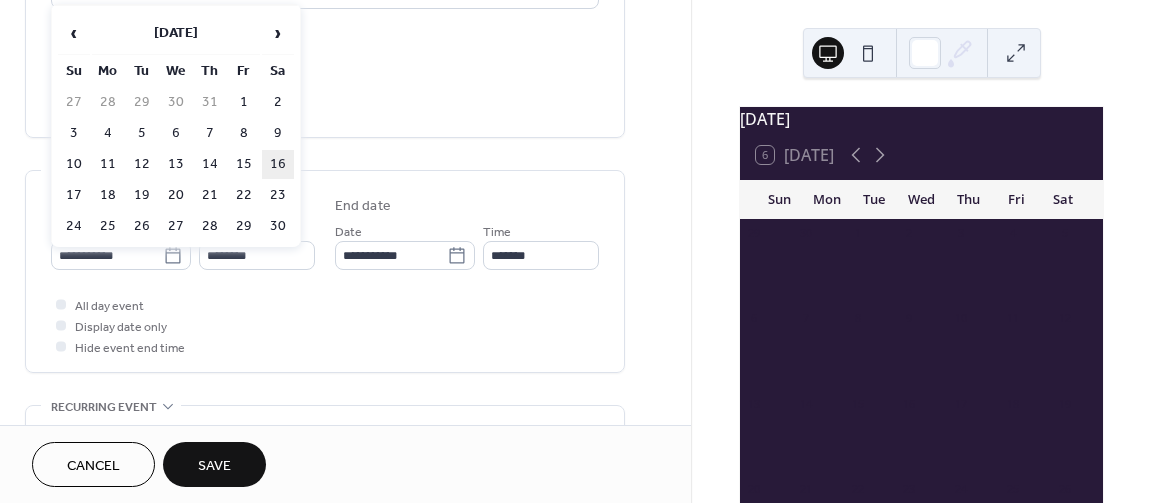 click on "16" at bounding box center [278, 164] 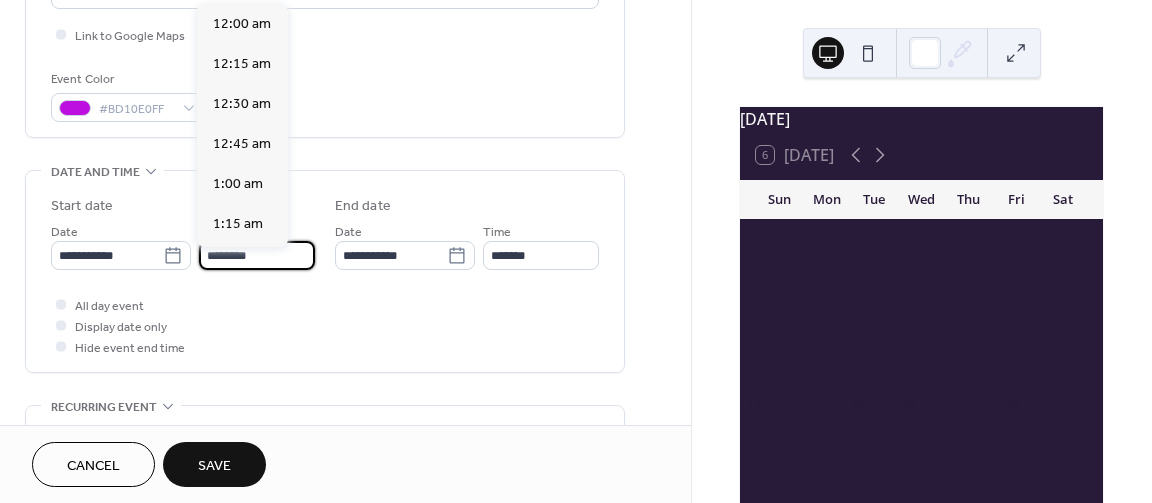 click on "********" at bounding box center [257, 255] 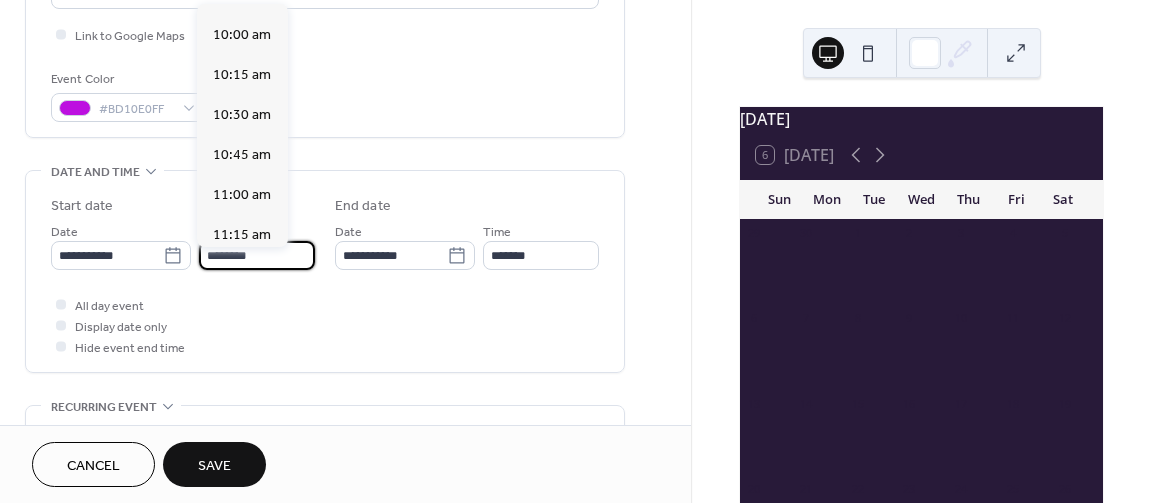 scroll, scrollTop: 1536, scrollLeft: 0, axis: vertical 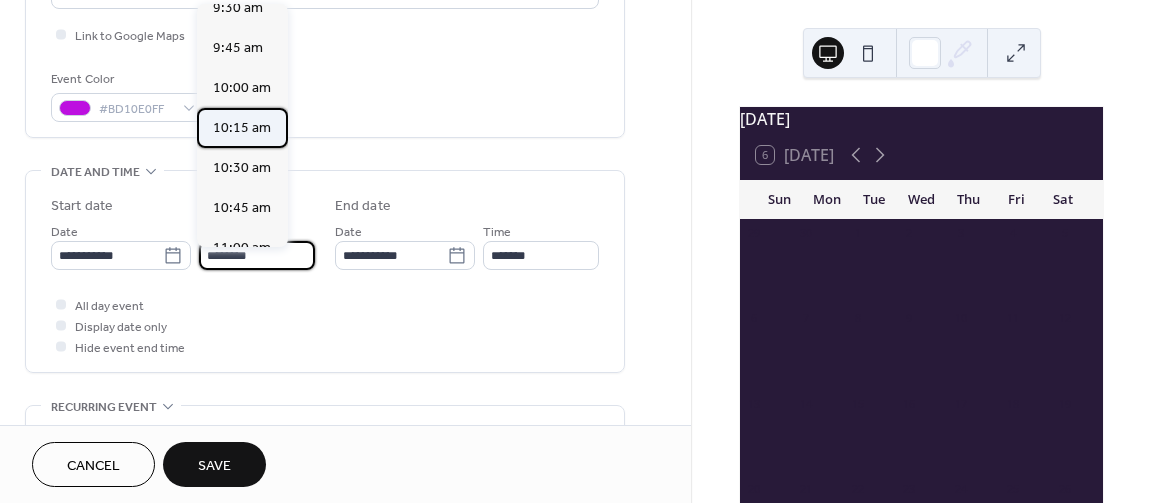 click on "10:15 am" at bounding box center [242, 128] 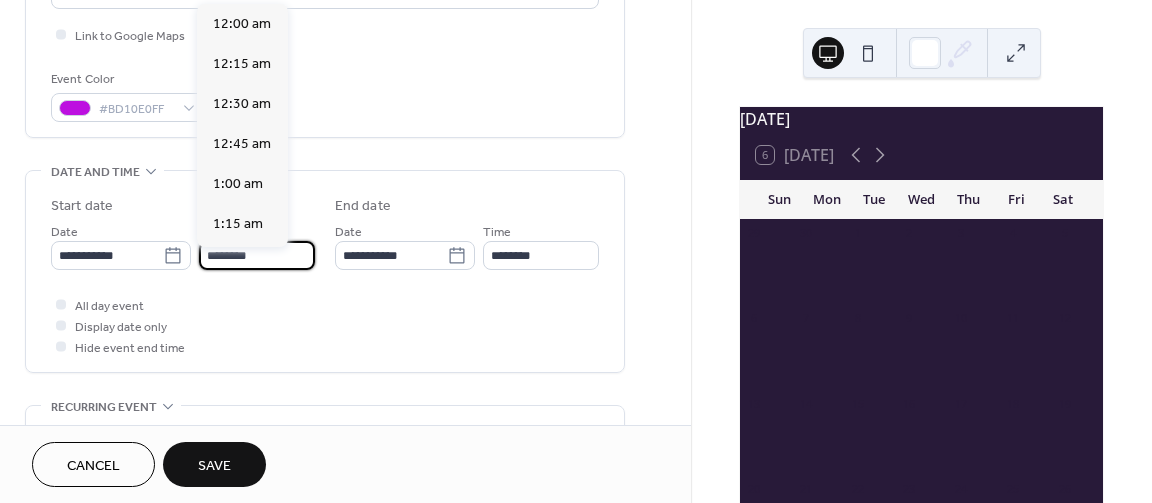 click on "********" at bounding box center (257, 255) 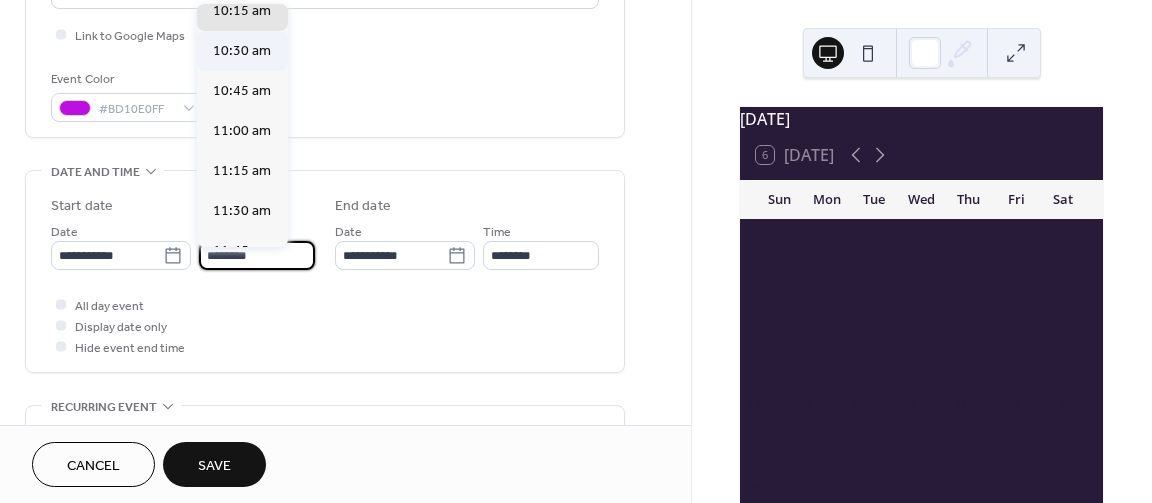 scroll, scrollTop: 1453, scrollLeft: 0, axis: vertical 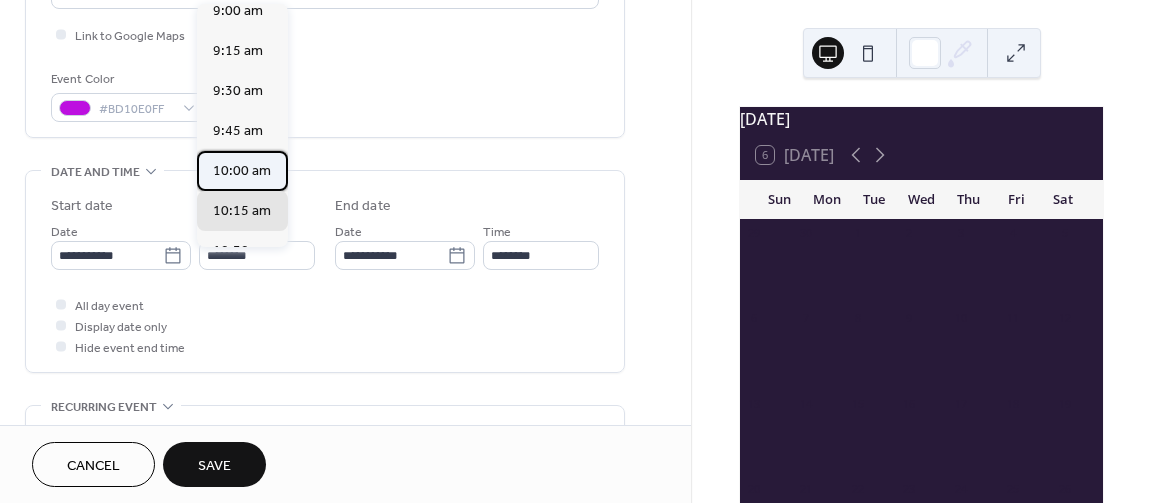 click on "10:00 am" at bounding box center (242, 171) 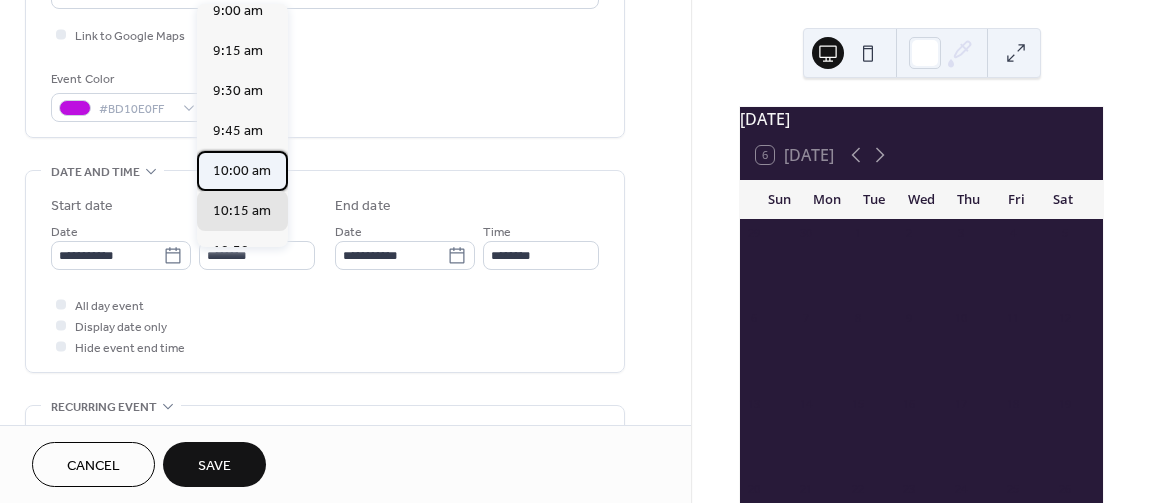 type on "********" 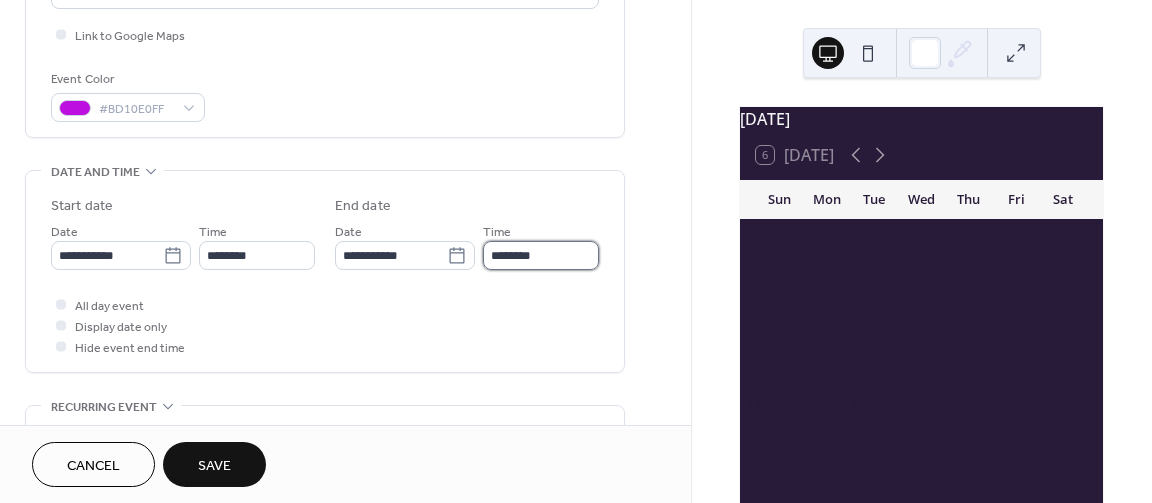 click on "********" at bounding box center [541, 255] 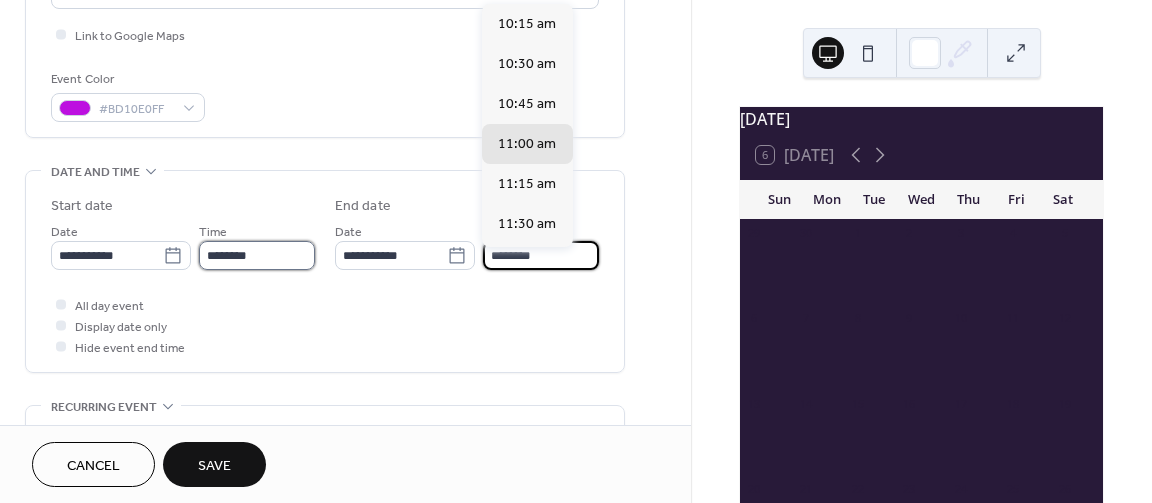 click on "********" at bounding box center [257, 255] 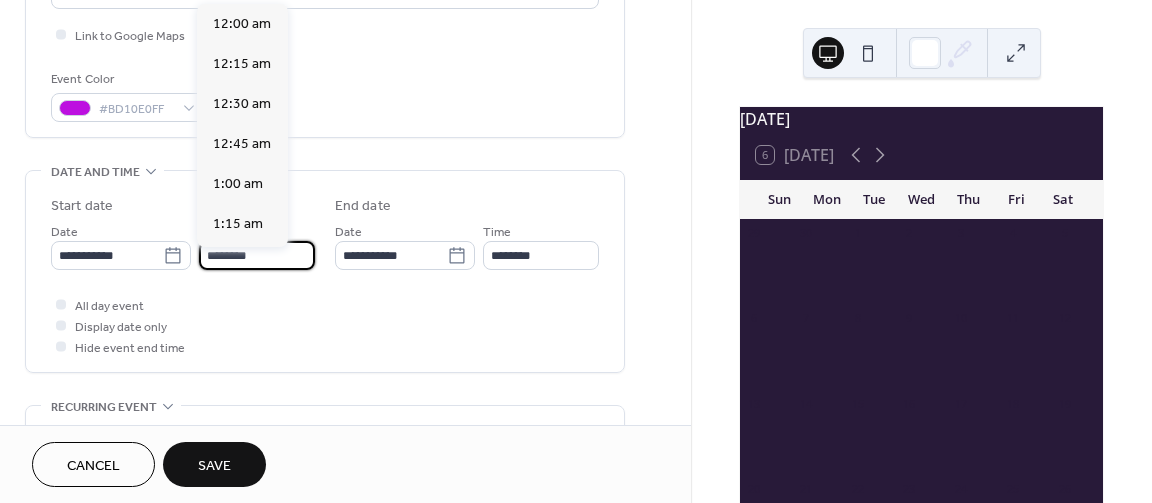 scroll, scrollTop: 1613, scrollLeft: 0, axis: vertical 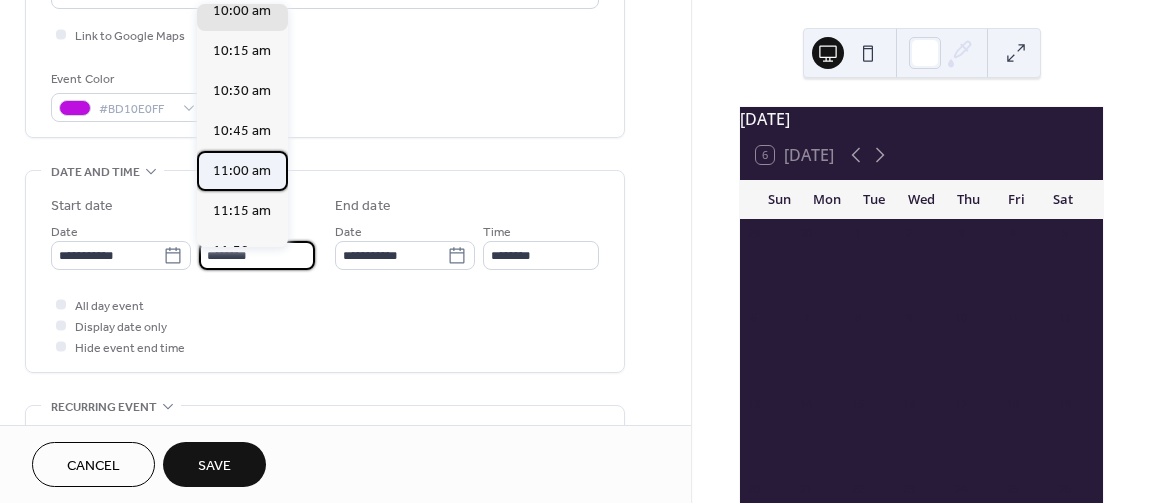 click on "11:00 am" at bounding box center (242, 171) 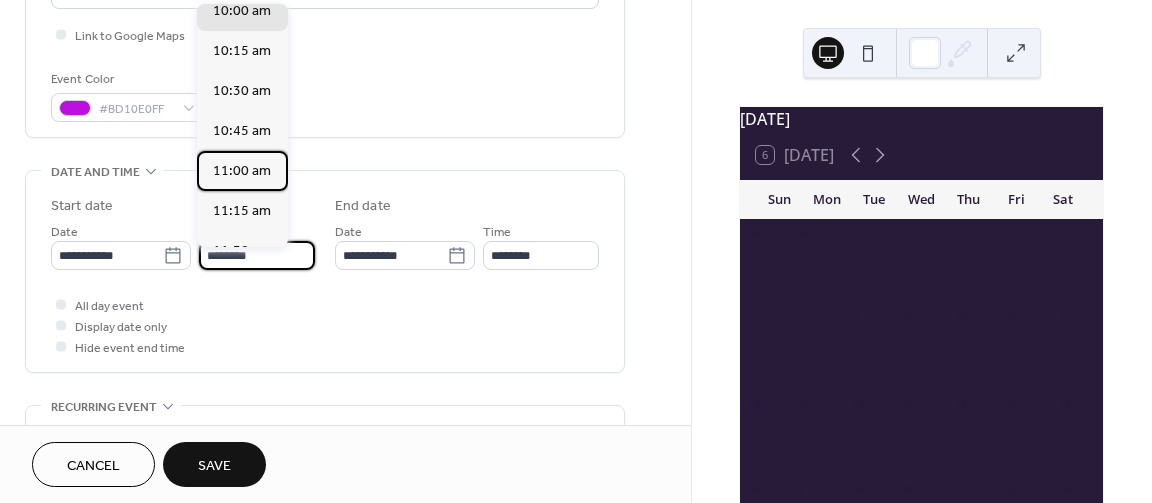 type on "********" 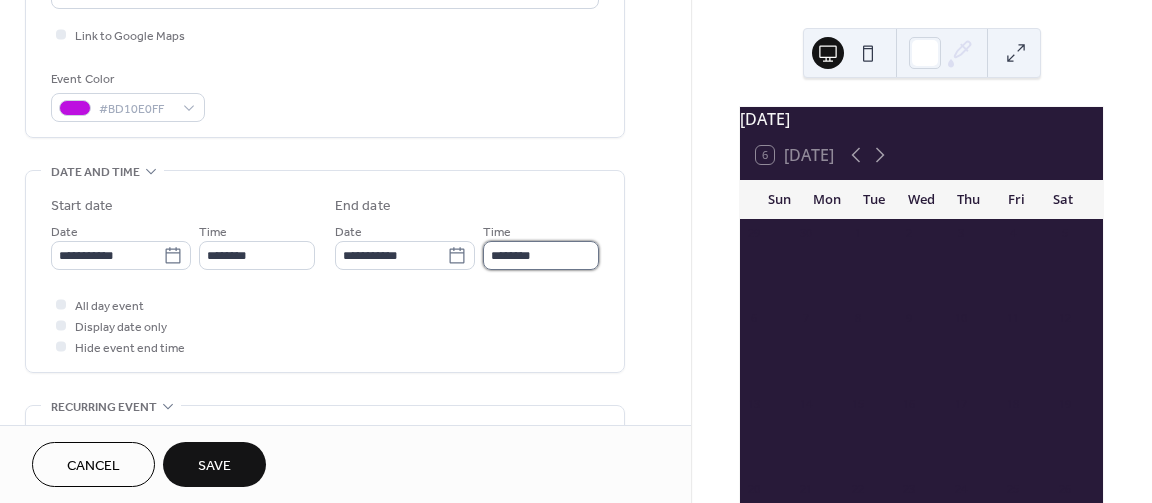 click on "********" at bounding box center (541, 255) 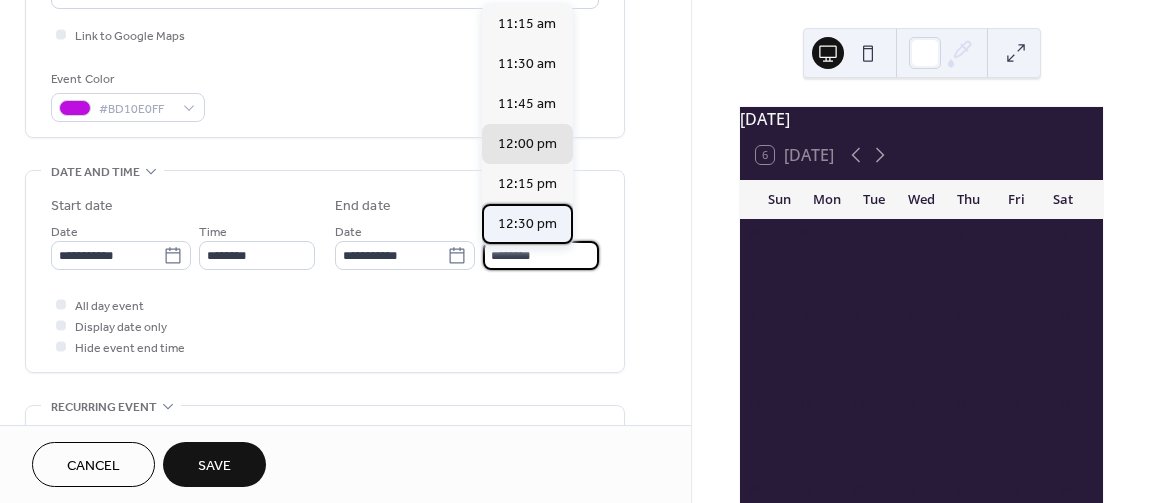 click on "12:30 pm" at bounding box center [527, 224] 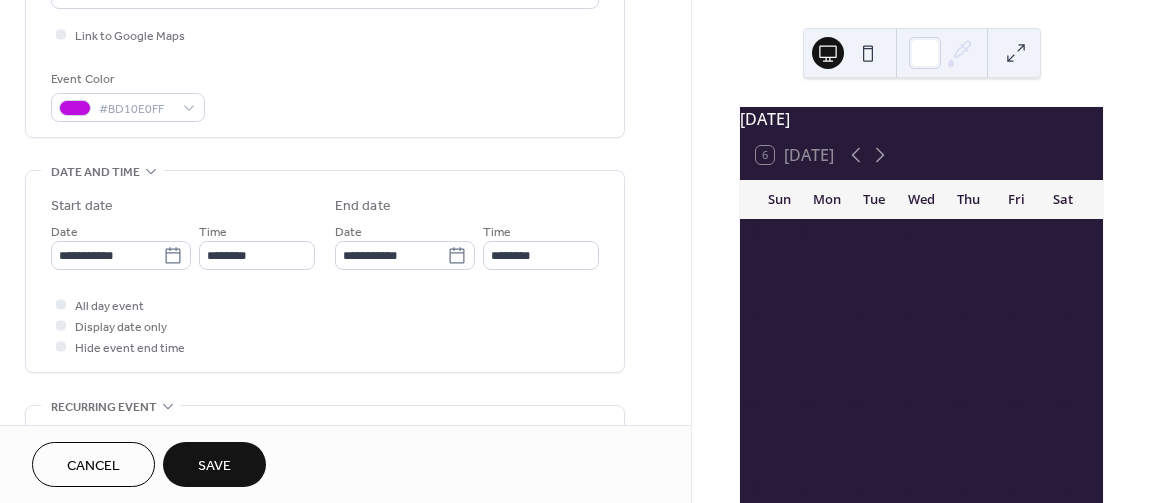 type on "********" 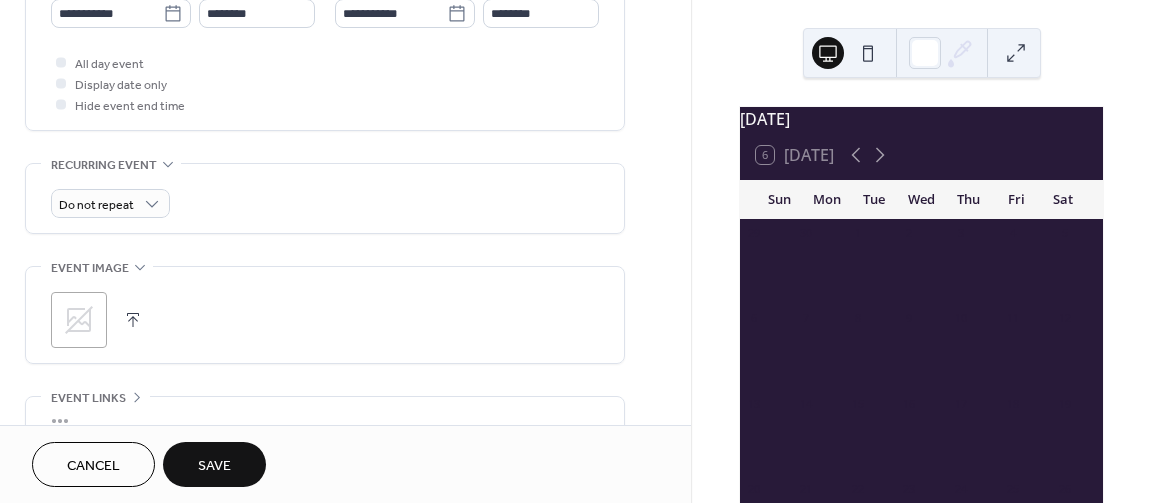 scroll, scrollTop: 720, scrollLeft: 0, axis: vertical 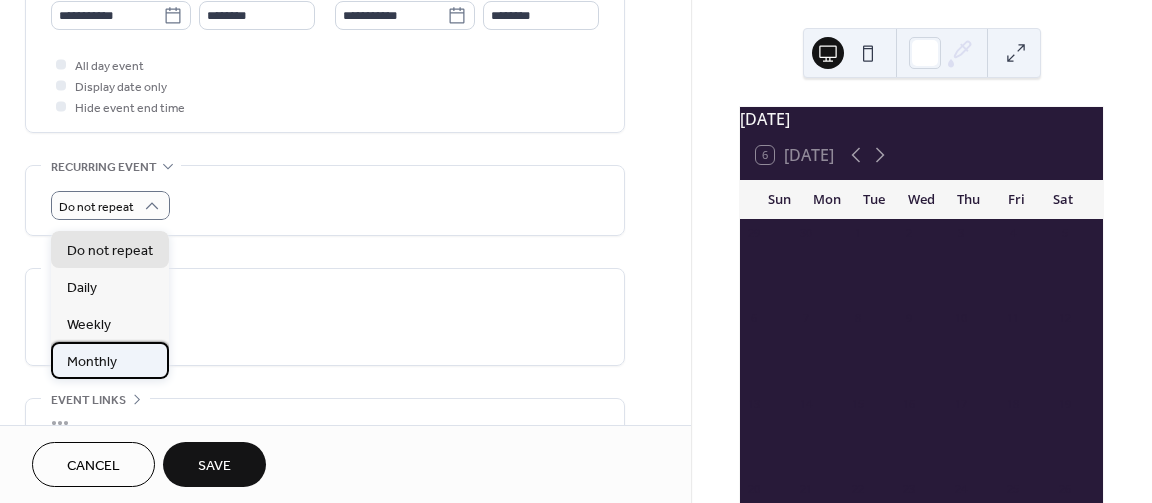 click on "Monthly" at bounding box center (92, 362) 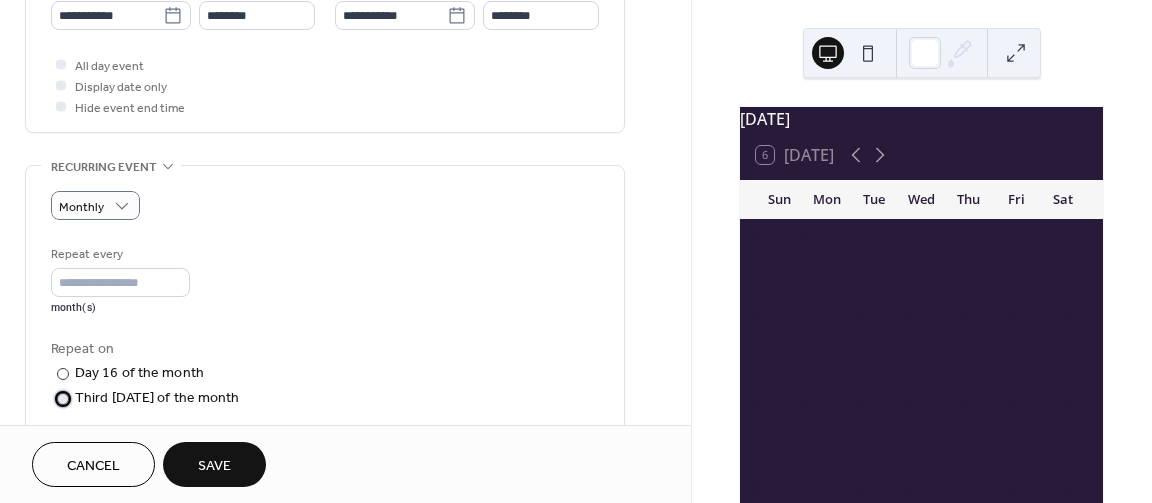 click on "Third [DATE] of the month" at bounding box center [157, 398] 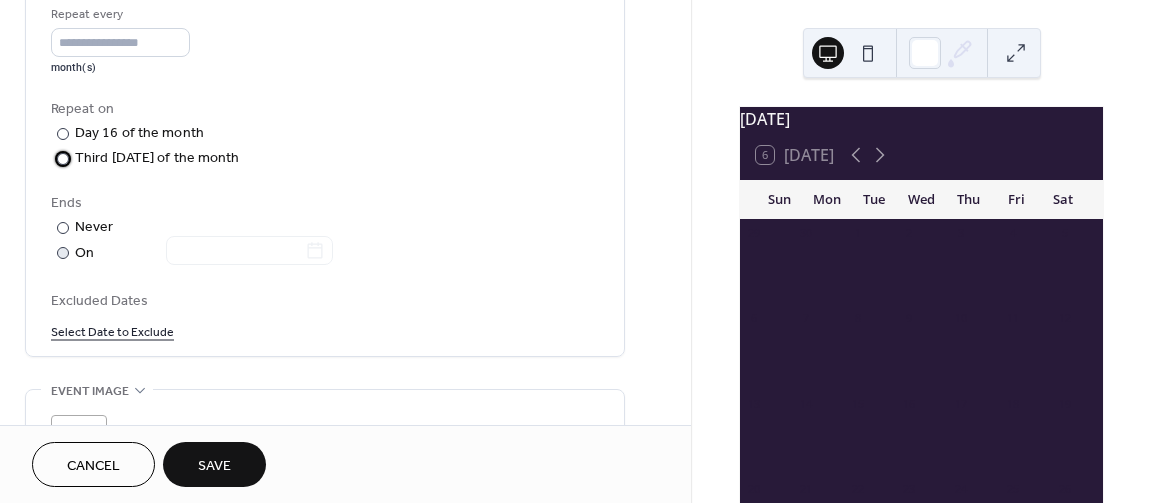 scroll, scrollTop: 1080, scrollLeft: 0, axis: vertical 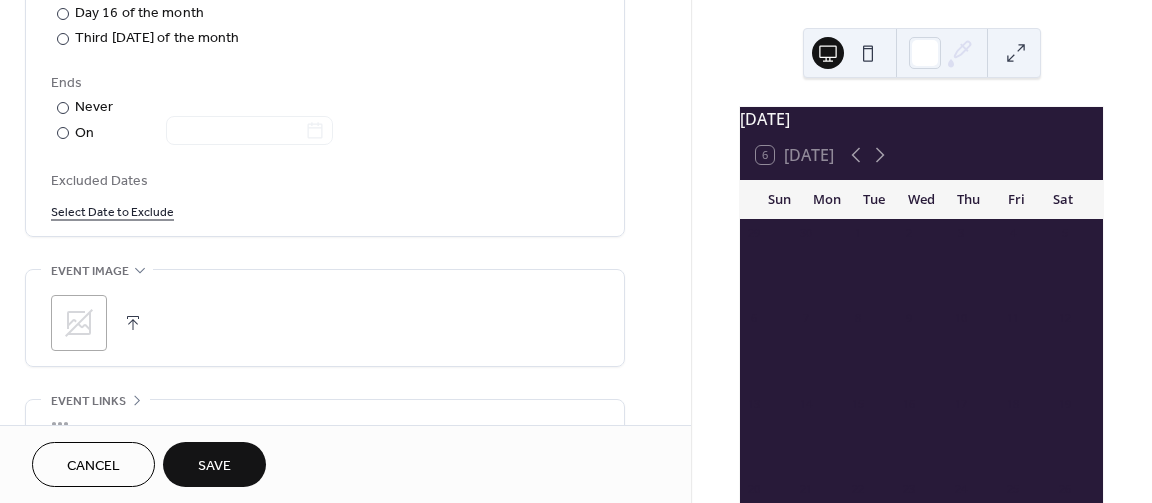 click on "Select Date to Exclude" at bounding box center (112, 210) 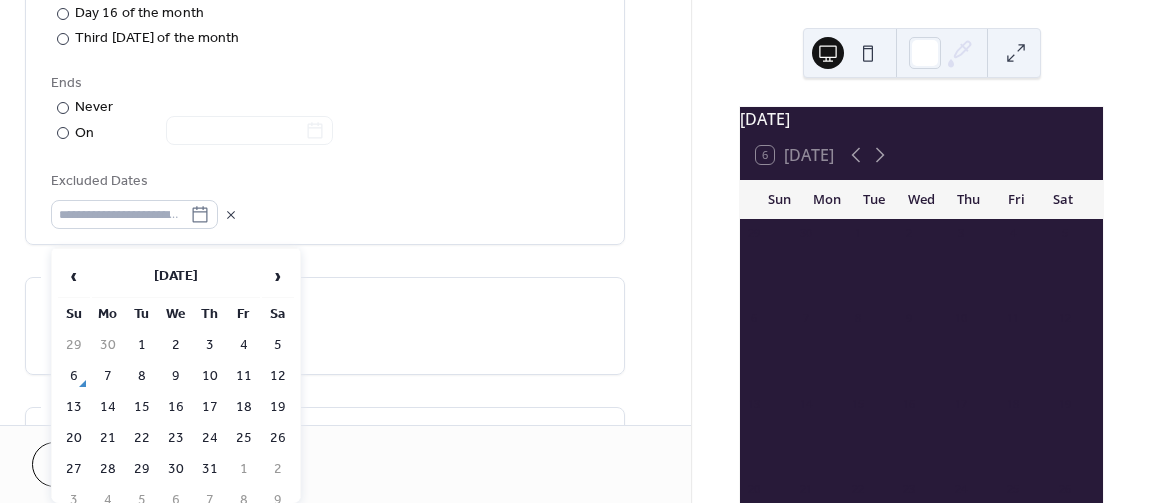 click on "‹ [DATE] › Su Mo Tu We Th Fr Sa 29 30 1 2 3 4 5 6 7 8 9 10 11 12 13 14 15 16 17 18 19 20 21 22 23 24 25 26 27 28 29 30 31 1 2 3 4 5 6 7 8 9" at bounding box center [176, 385] 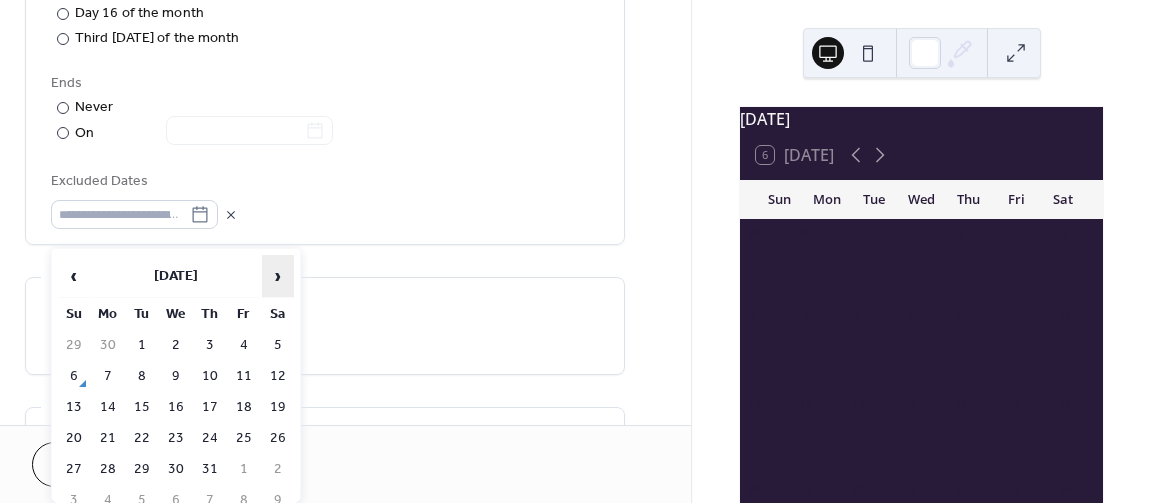 click on "›" at bounding box center (278, 276) 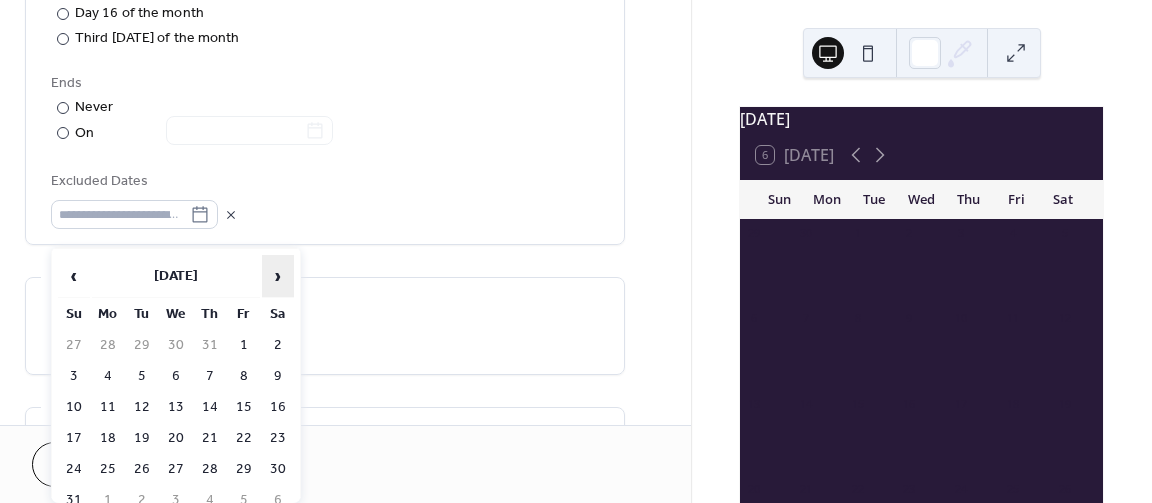click on "›" at bounding box center [278, 276] 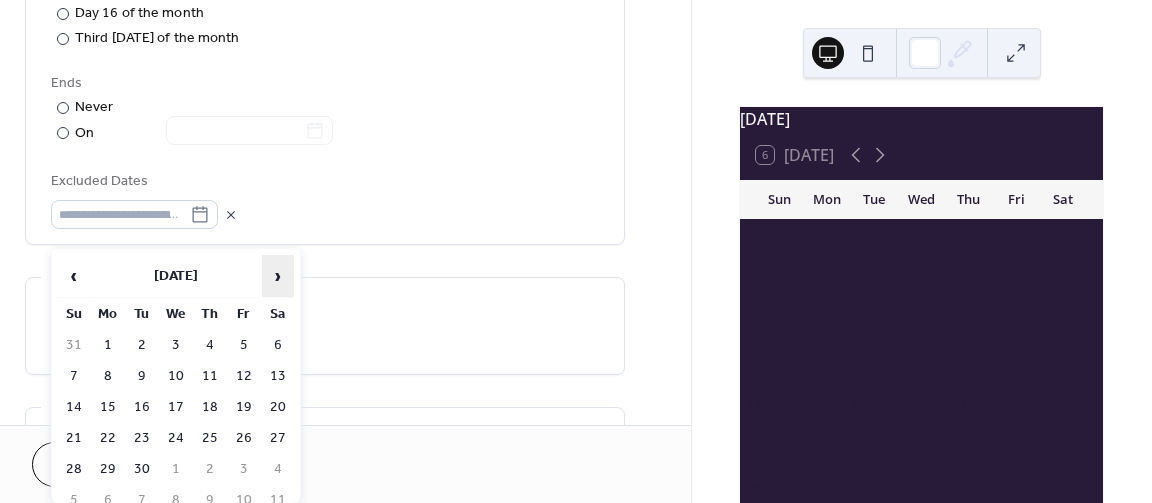 click on "›" at bounding box center [278, 276] 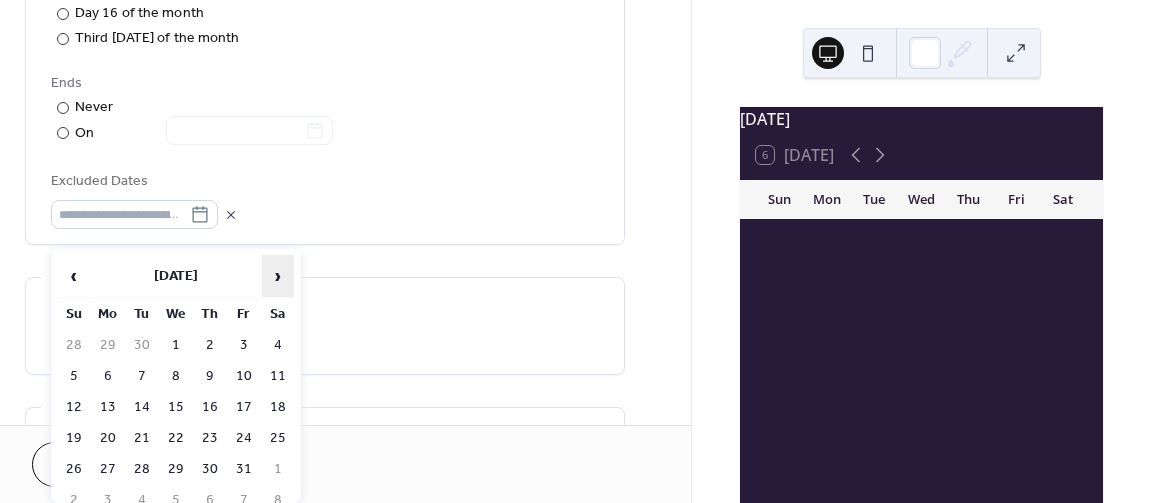 click on "›" at bounding box center (278, 276) 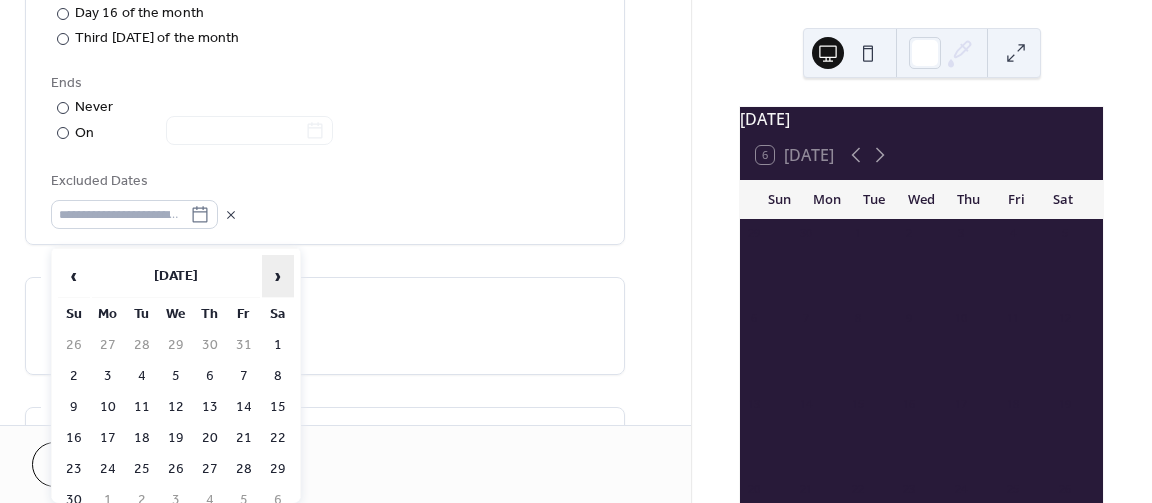click on "›" at bounding box center (278, 276) 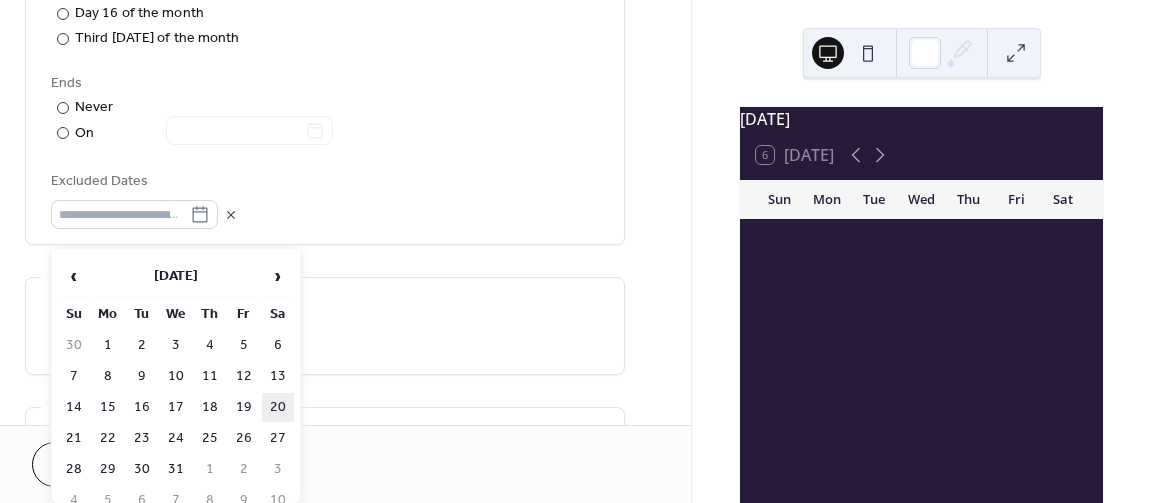 click on "20" at bounding box center (278, 407) 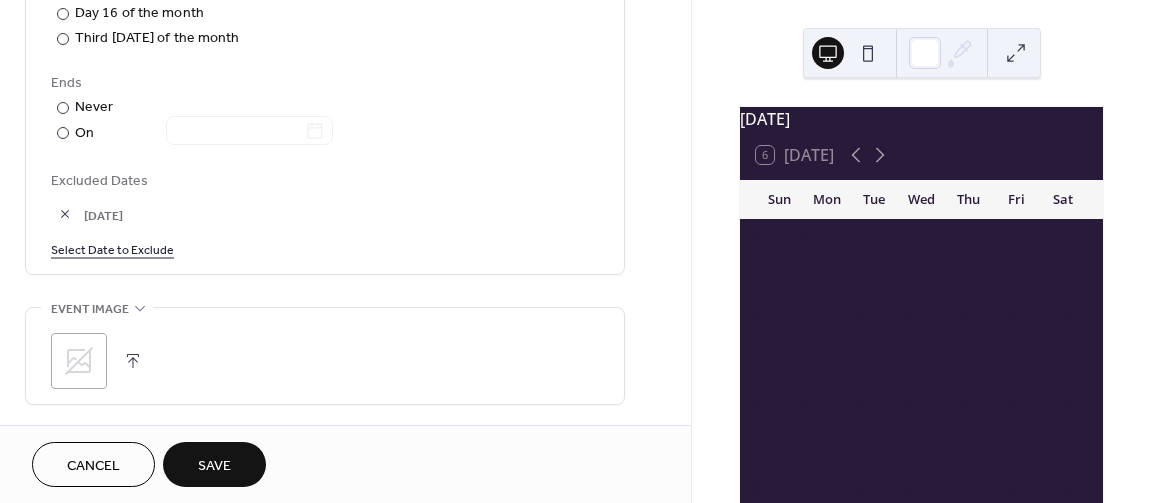 scroll, scrollTop: 1080, scrollLeft: 0, axis: vertical 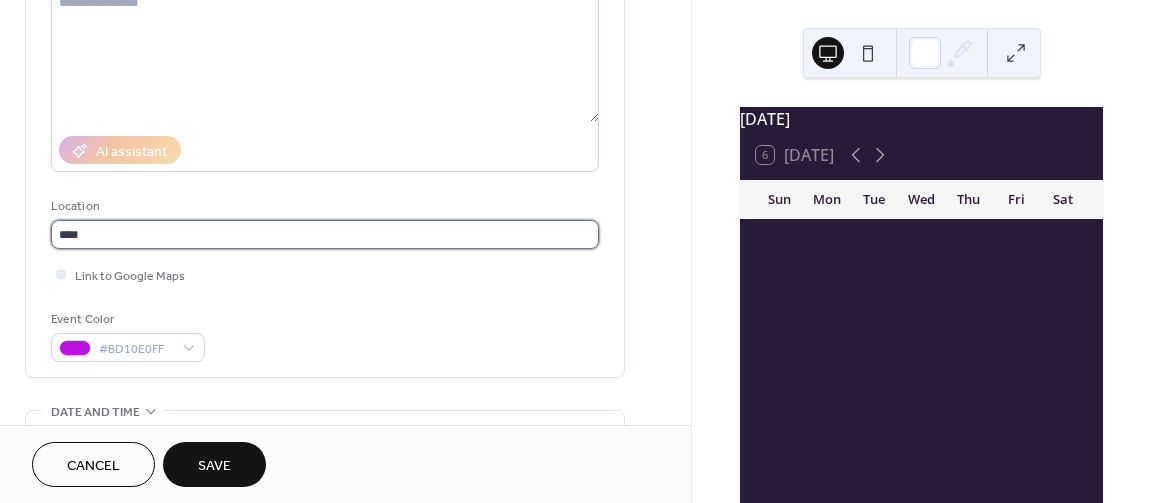 click on "****" at bounding box center (325, 234) 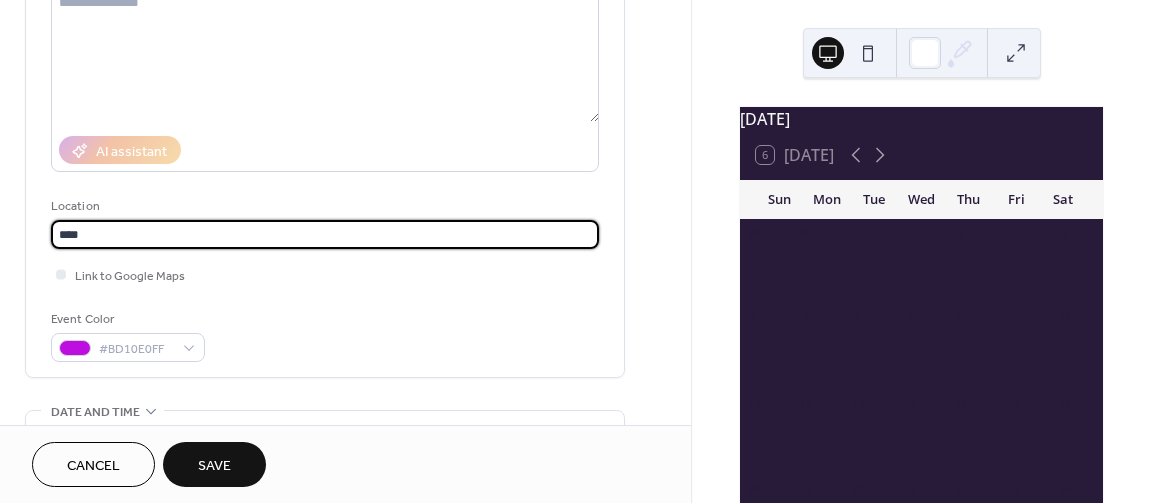 scroll, scrollTop: 0, scrollLeft: 0, axis: both 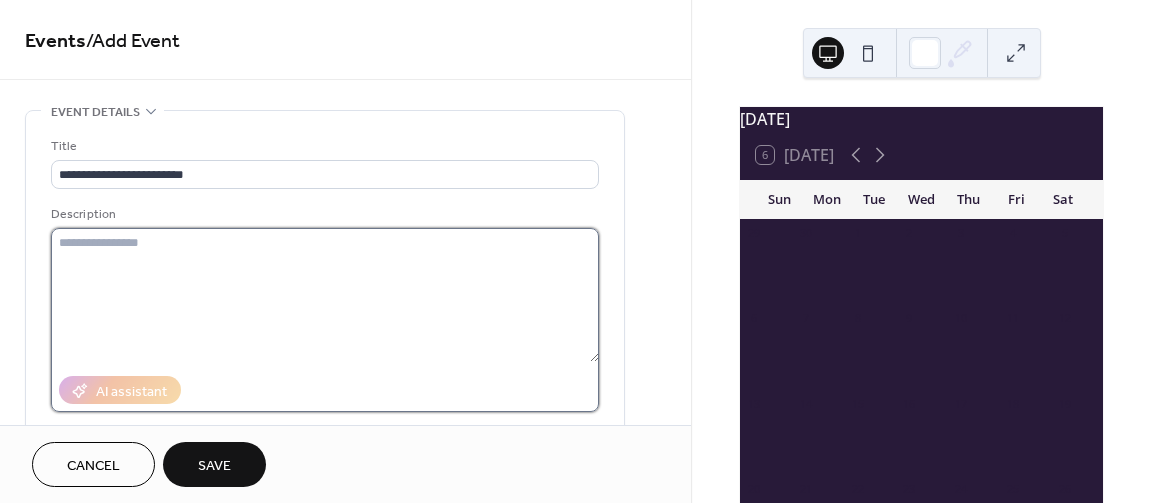 click at bounding box center (325, 295) 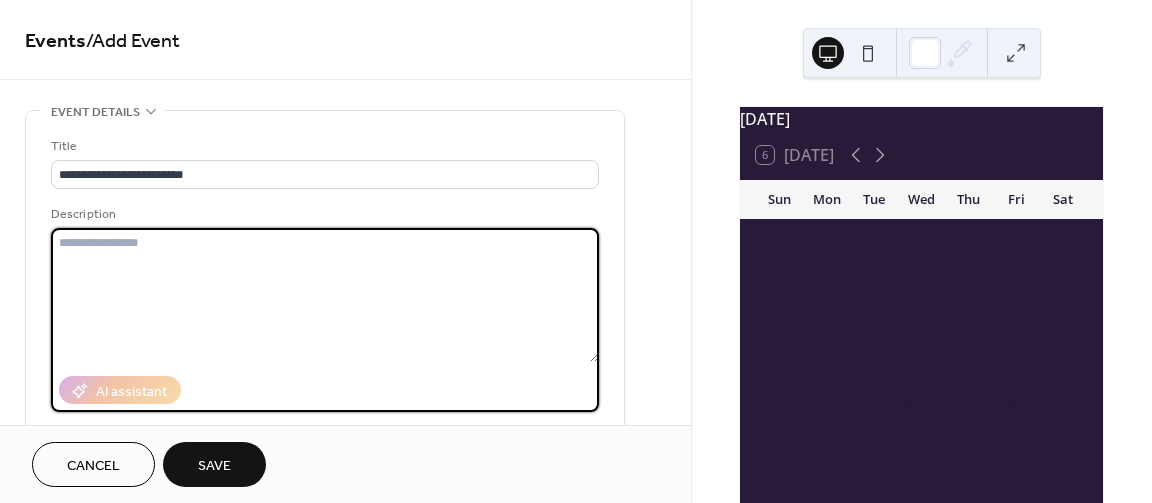 paste on "**********" 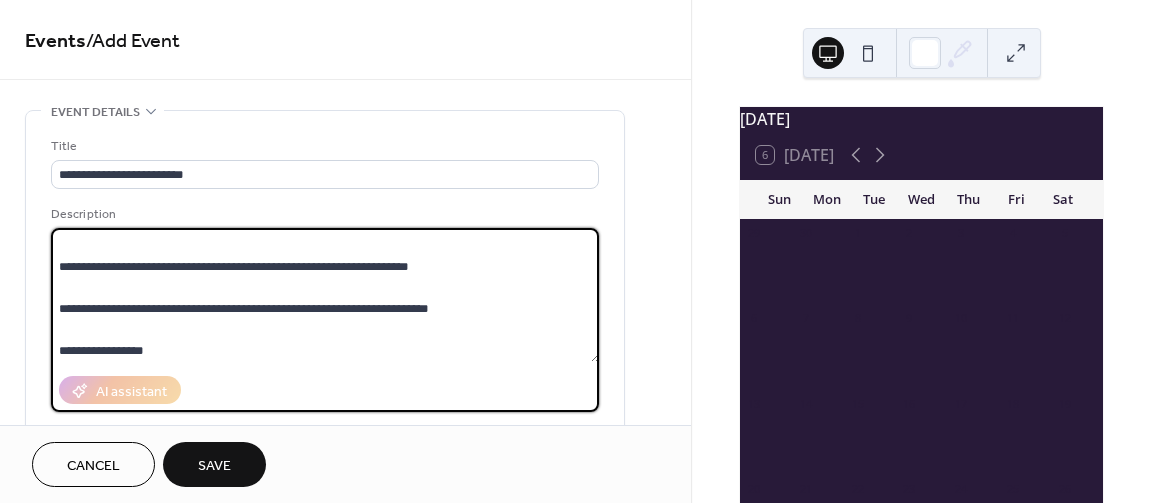 scroll, scrollTop: 221, scrollLeft: 0, axis: vertical 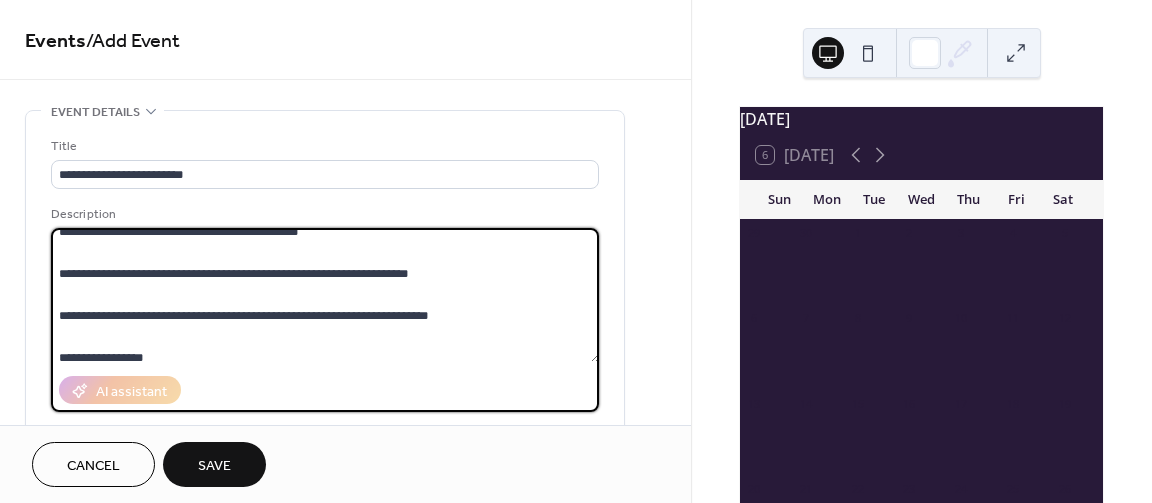 click at bounding box center [325, 295] 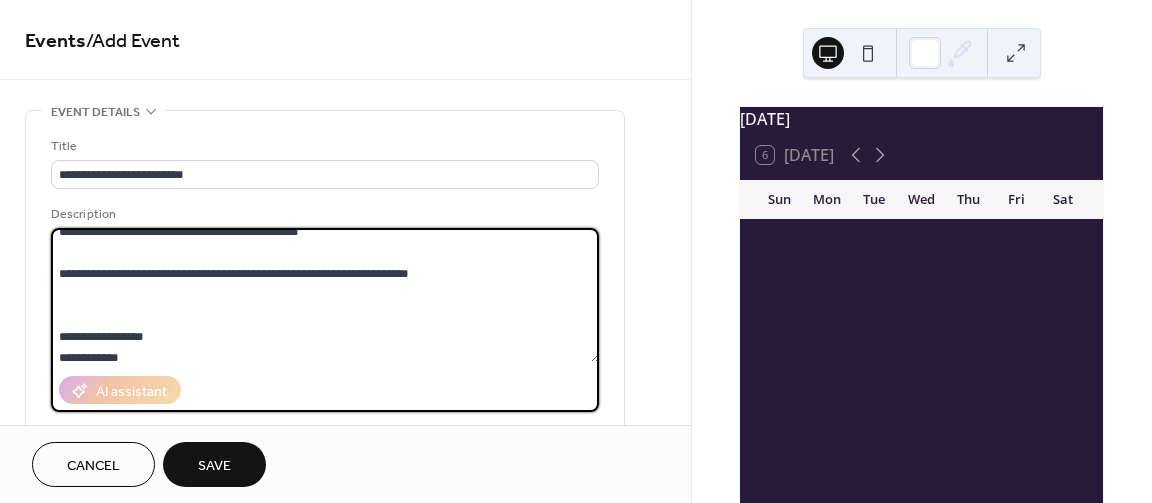 type on "**********" 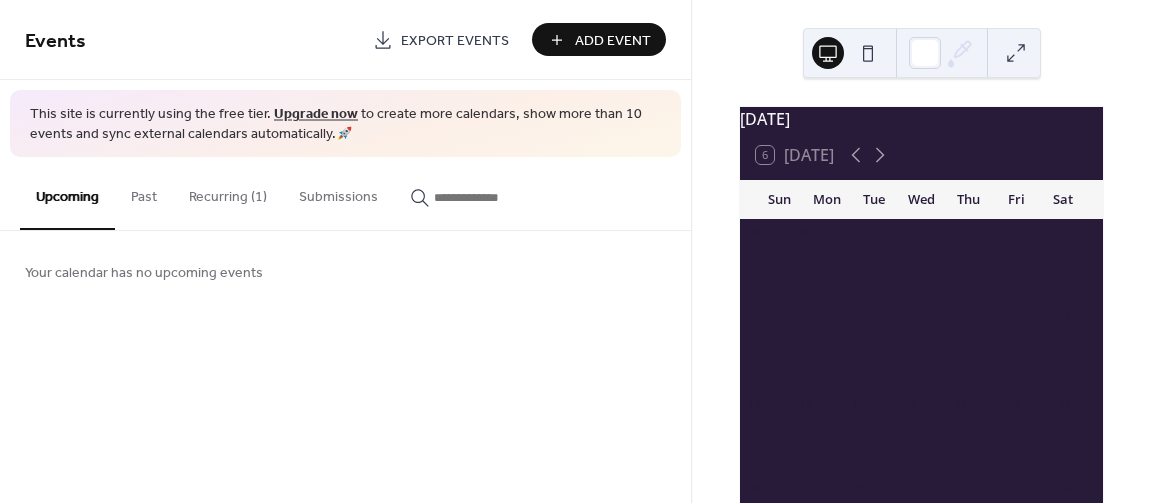 click on "Recurring  (1)" at bounding box center [228, 192] 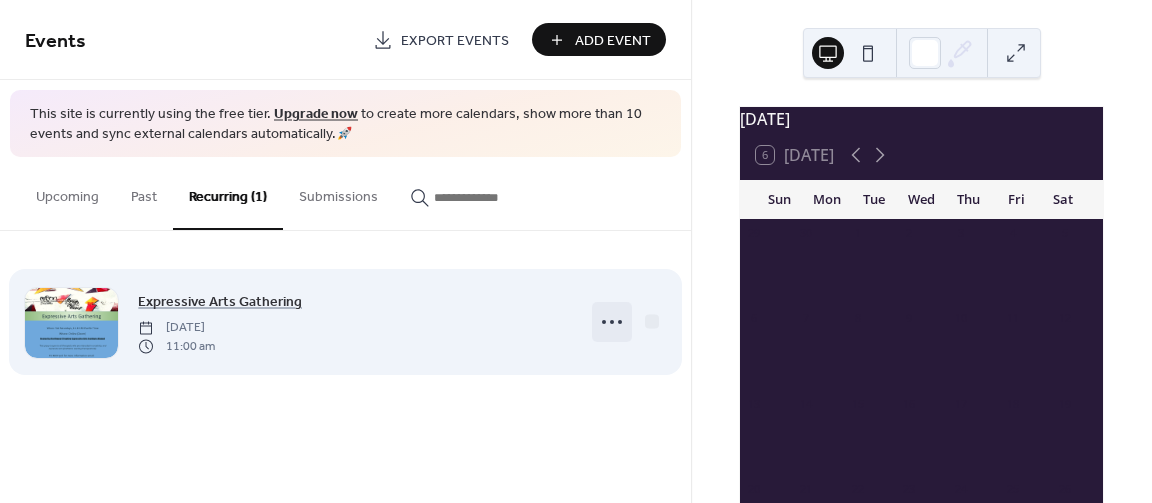 click 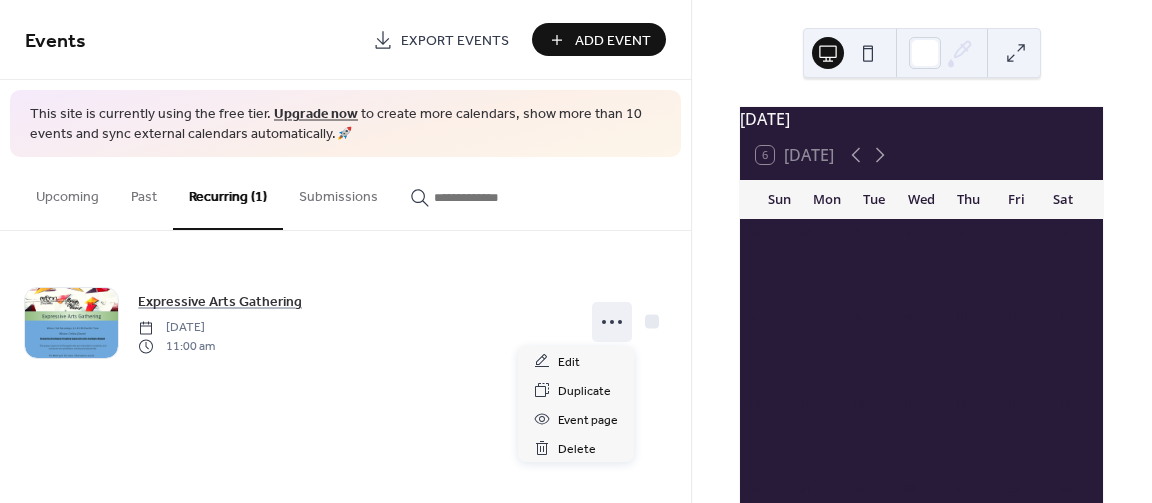 click on "Expressive Arts Gathering [DATE] 11:00 am" at bounding box center (345, 322) 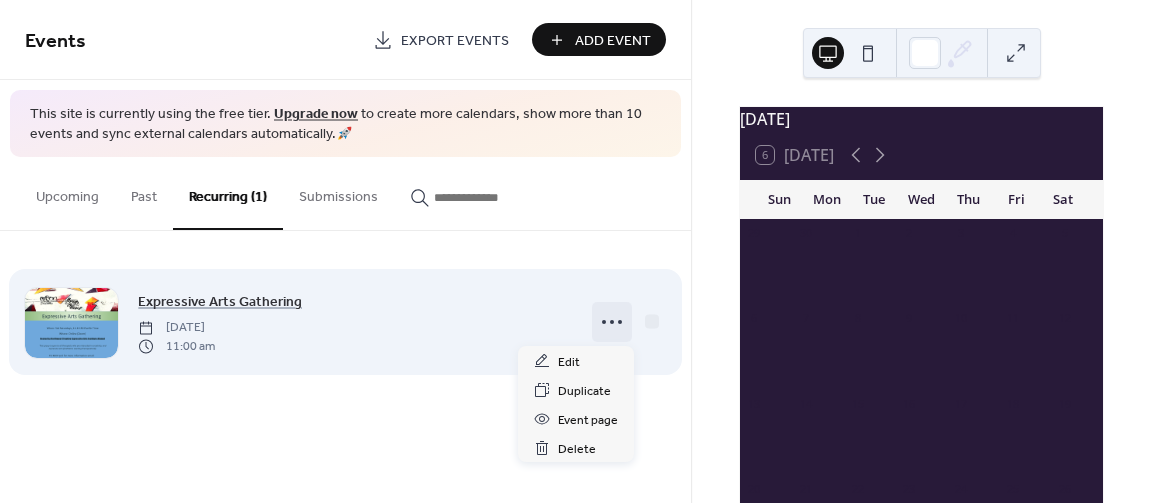 click at bounding box center (612, 322) 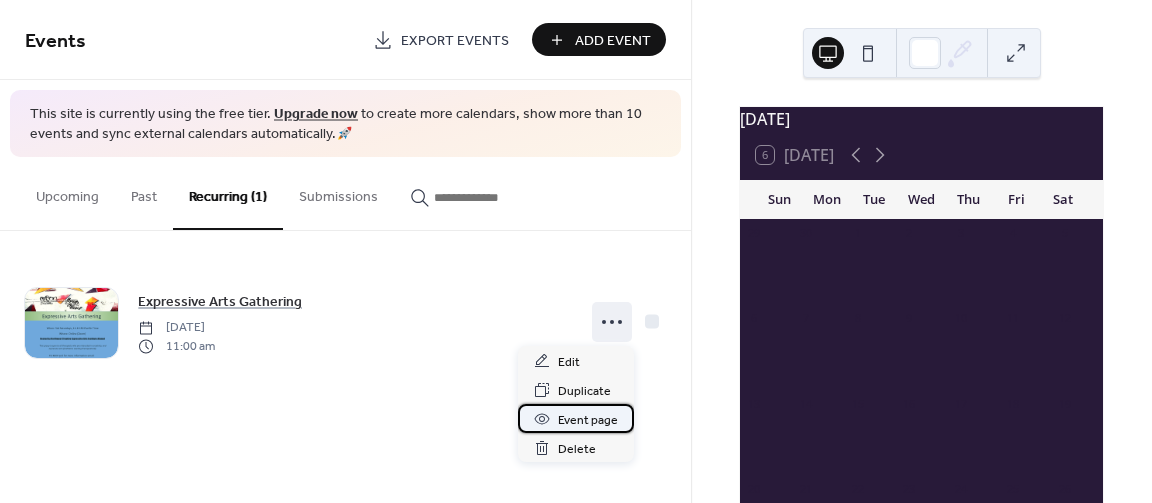 click on "Event page" at bounding box center [588, 420] 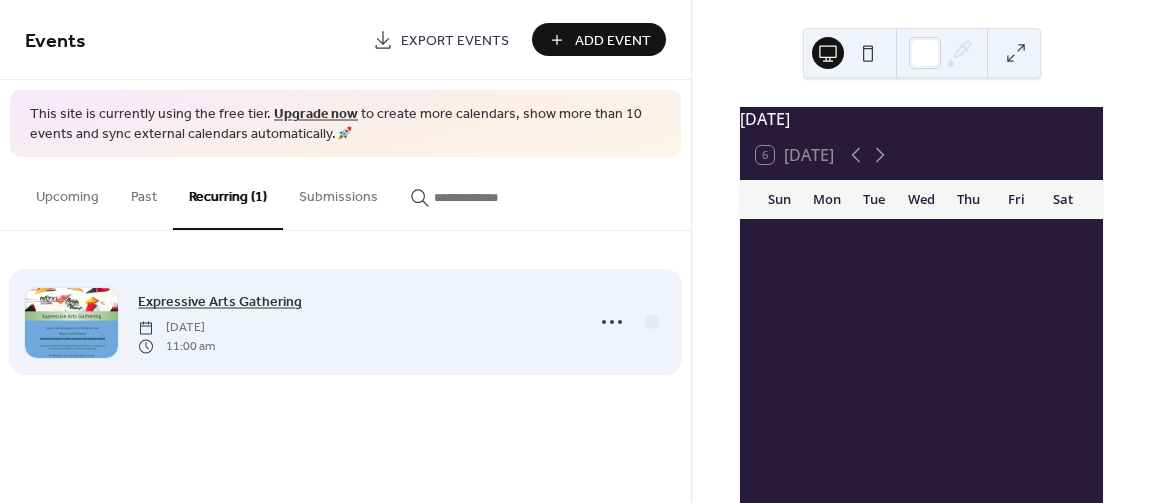click on "Expressive Arts Gathering" at bounding box center [220, 302] 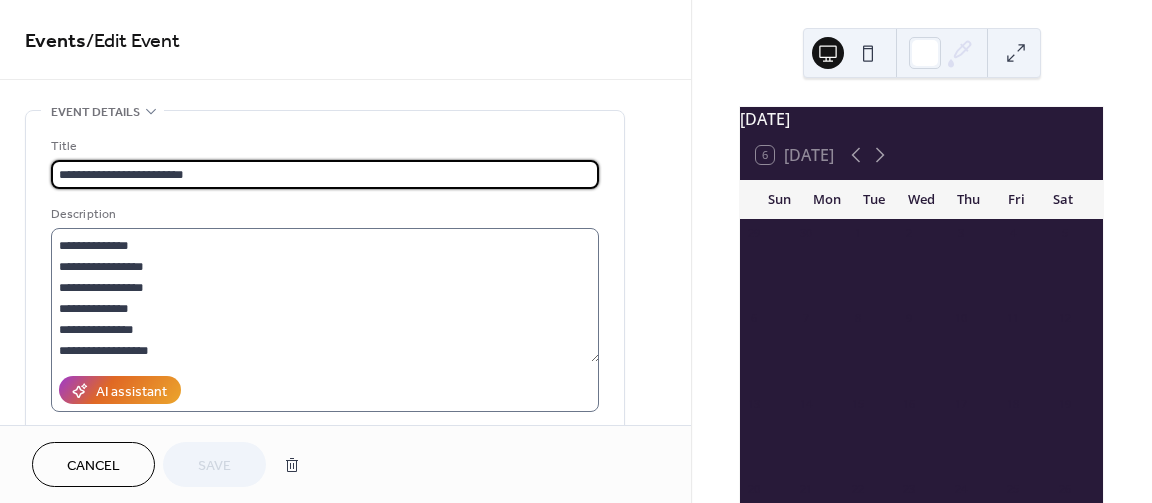 scroll, scrollTop: 441, scrollLeft: 0, axis: vertical 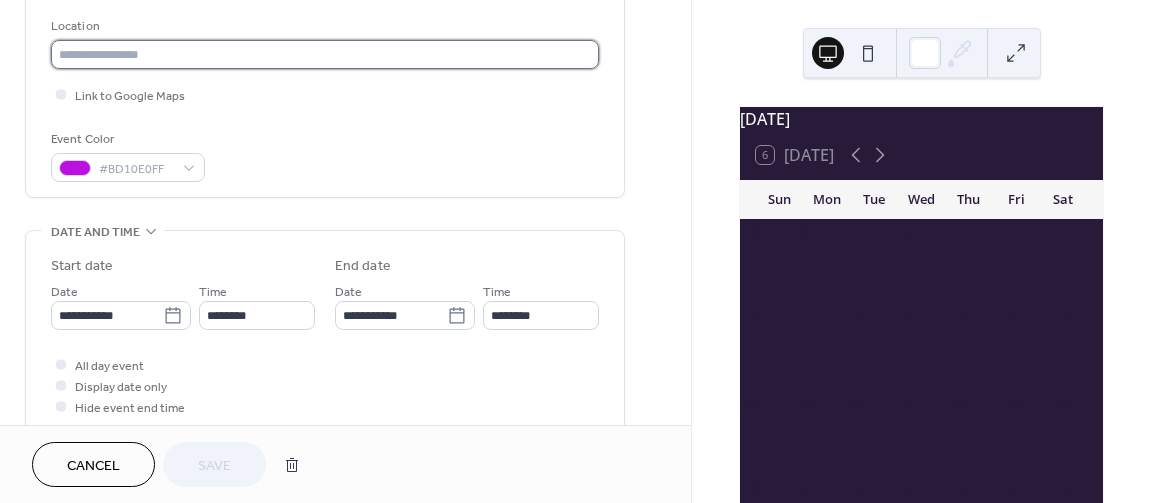 click at bounding box center (325, 54) 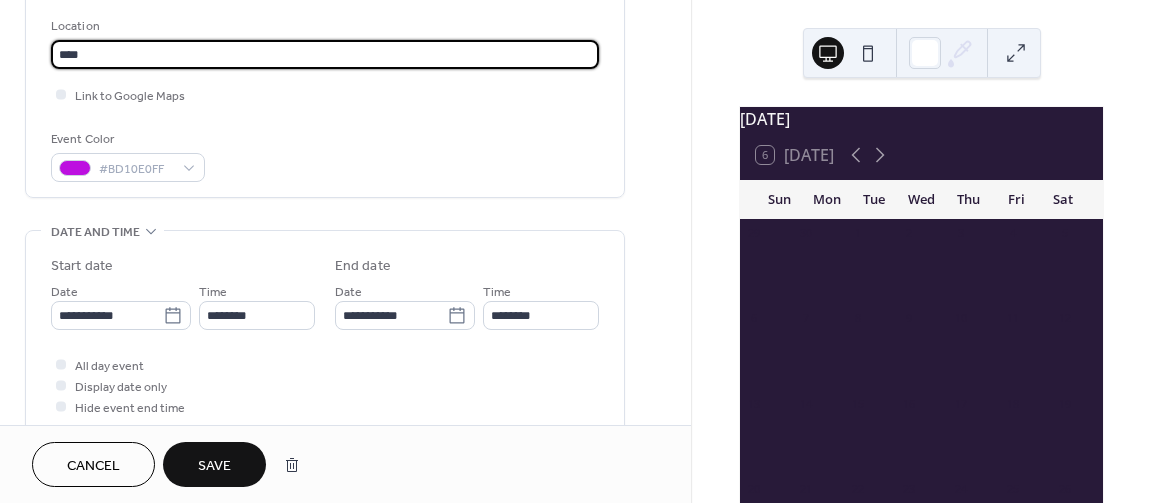 type on "****" 